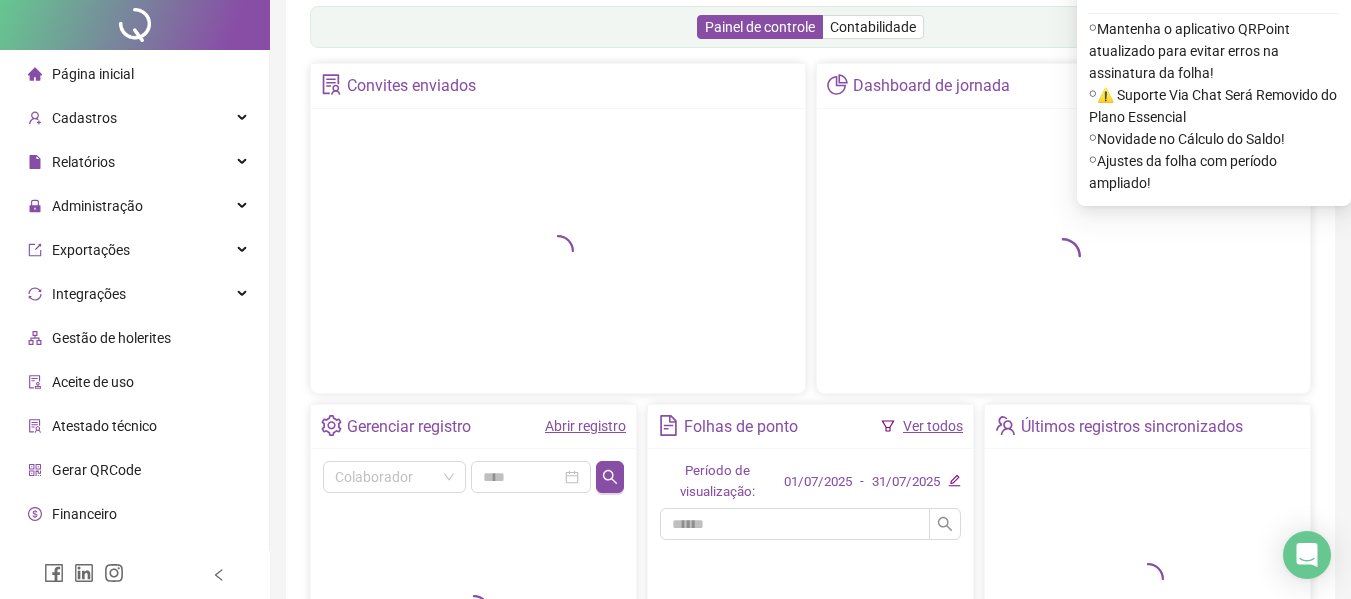 scroll, scrollTop: 0, scrollLeft: 0, axis: both 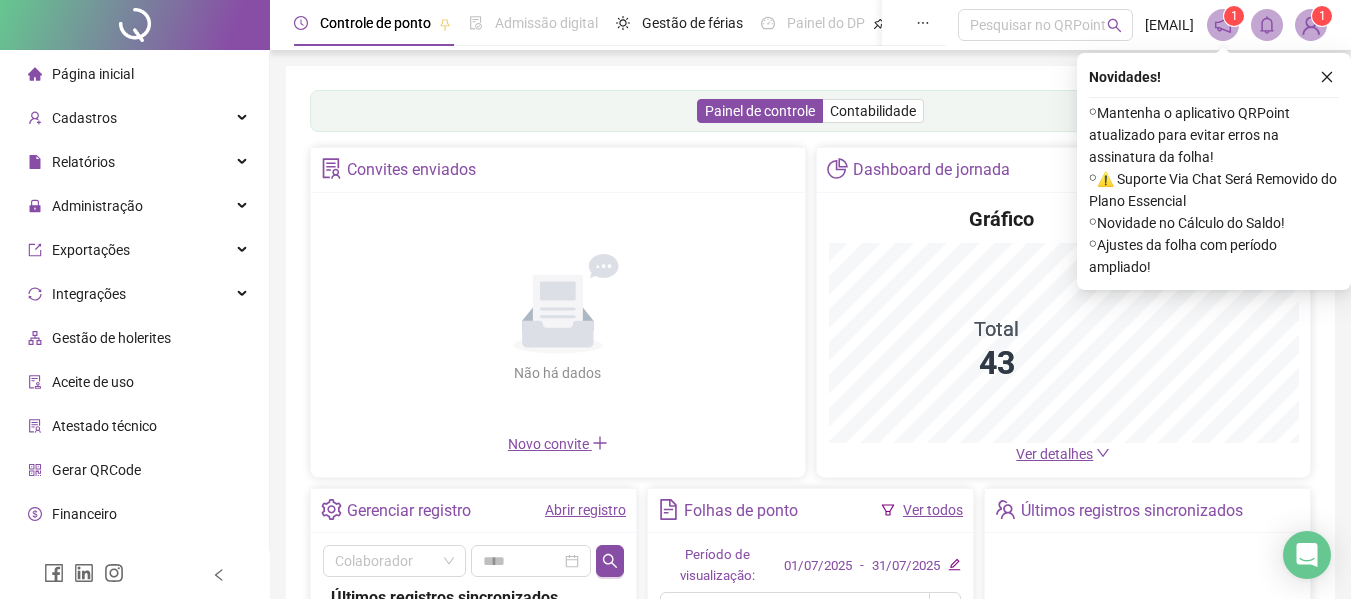 click on "1" at bounding box center (1322, 16) 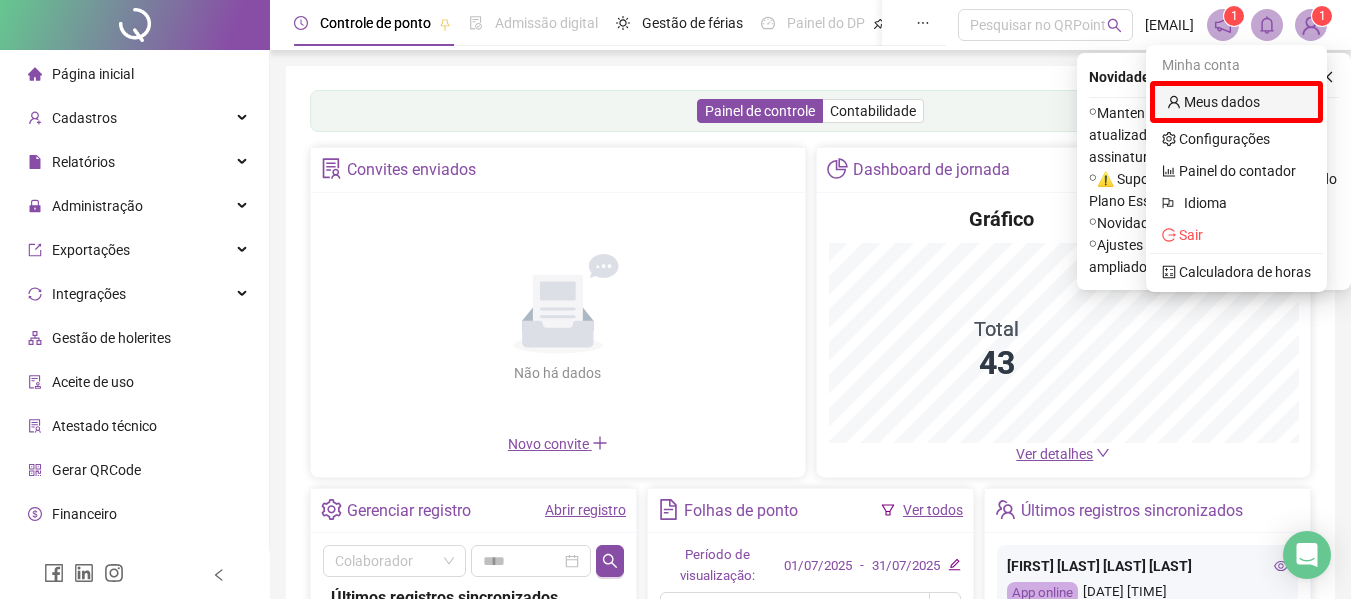 click on "Meus dados" at bounding box center [1213, 102] 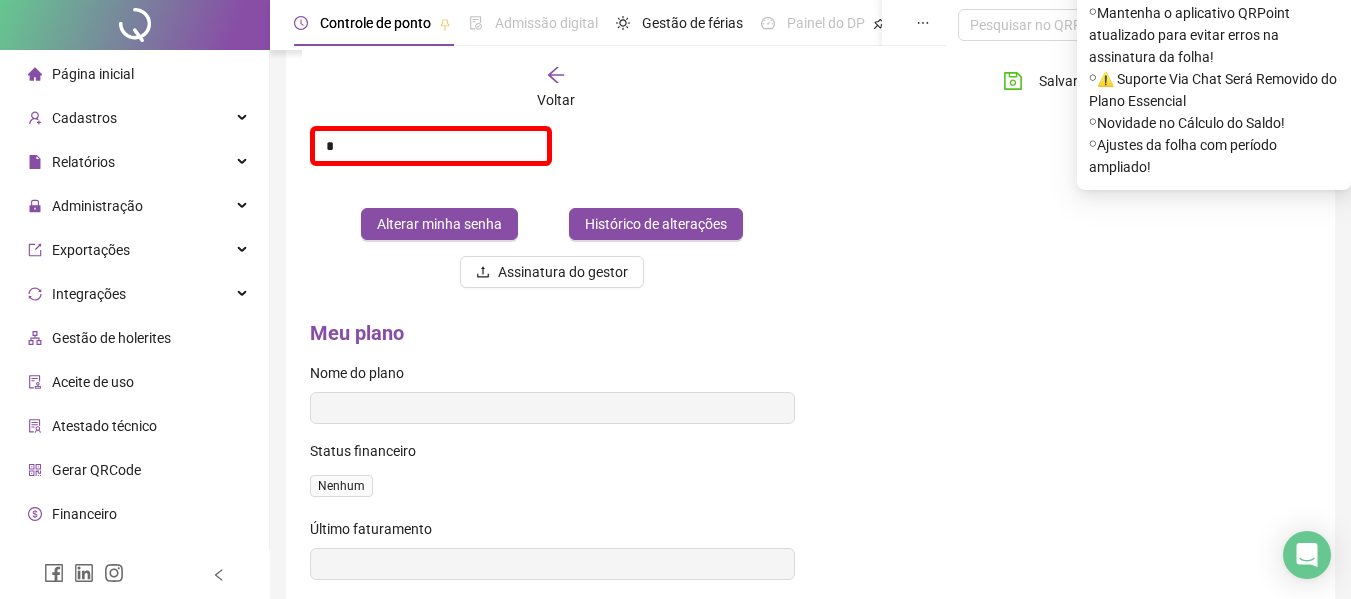 scroll, scrollTop: 500, scrollLeft: 0, axis: vertical 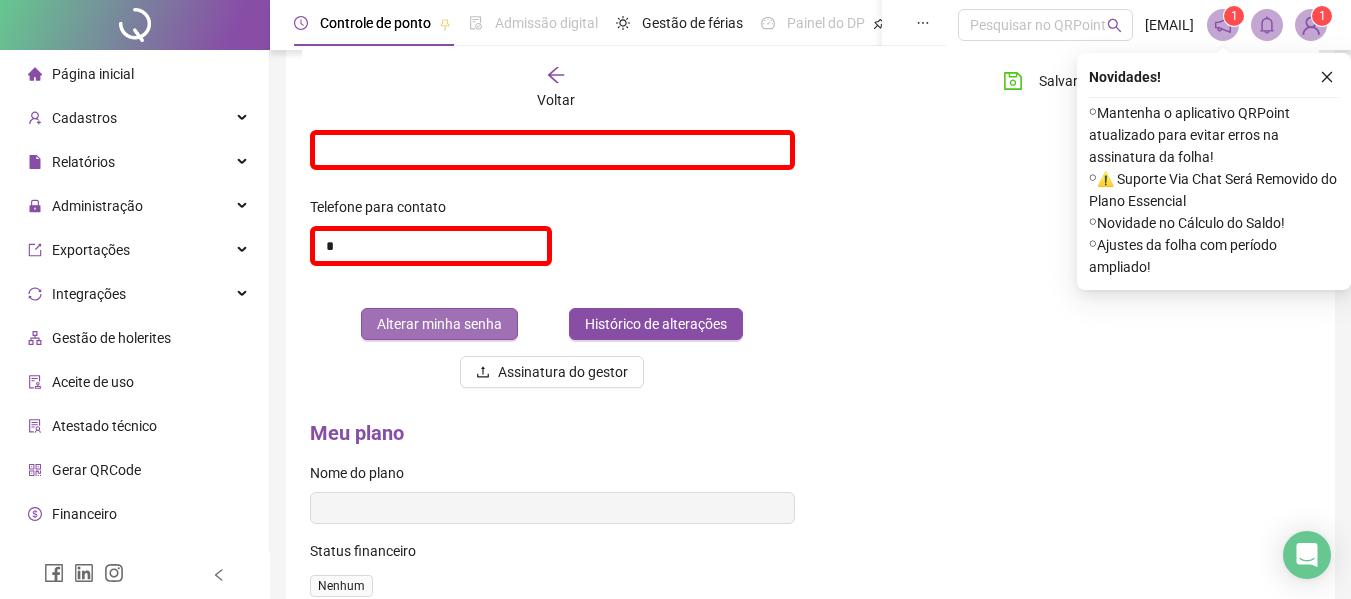 click on "Alterar minha senha" at bounding box center [439, 324] 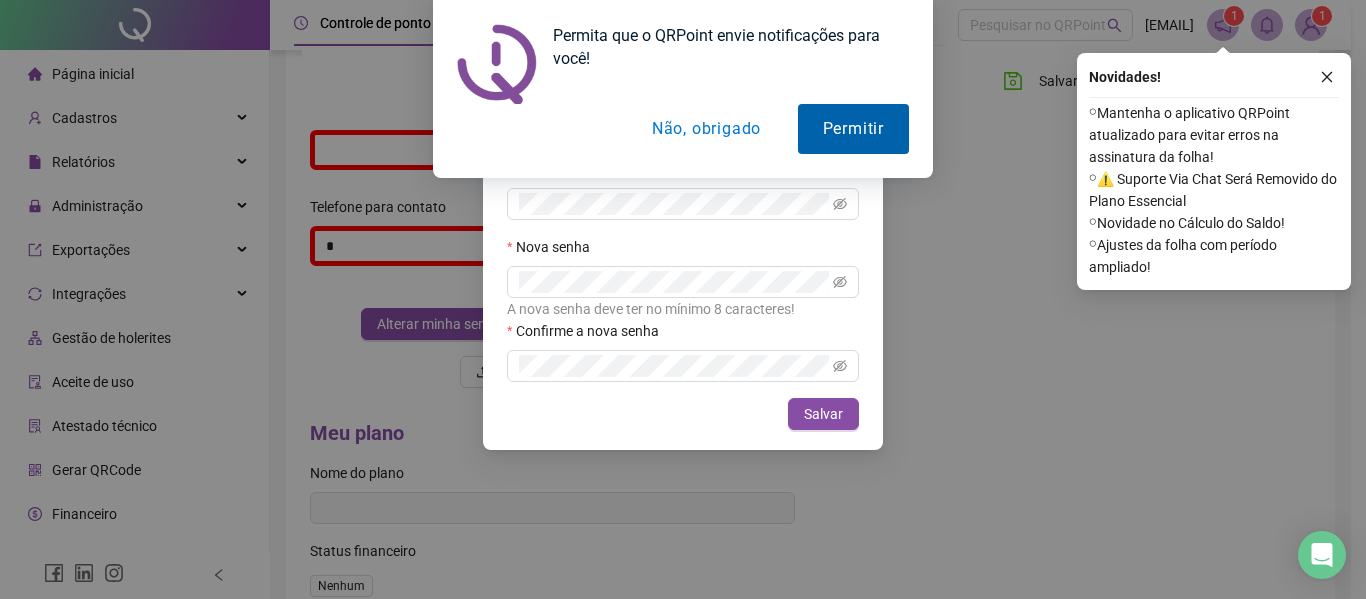 click on "Permitir" at bounding box center [853, 129] 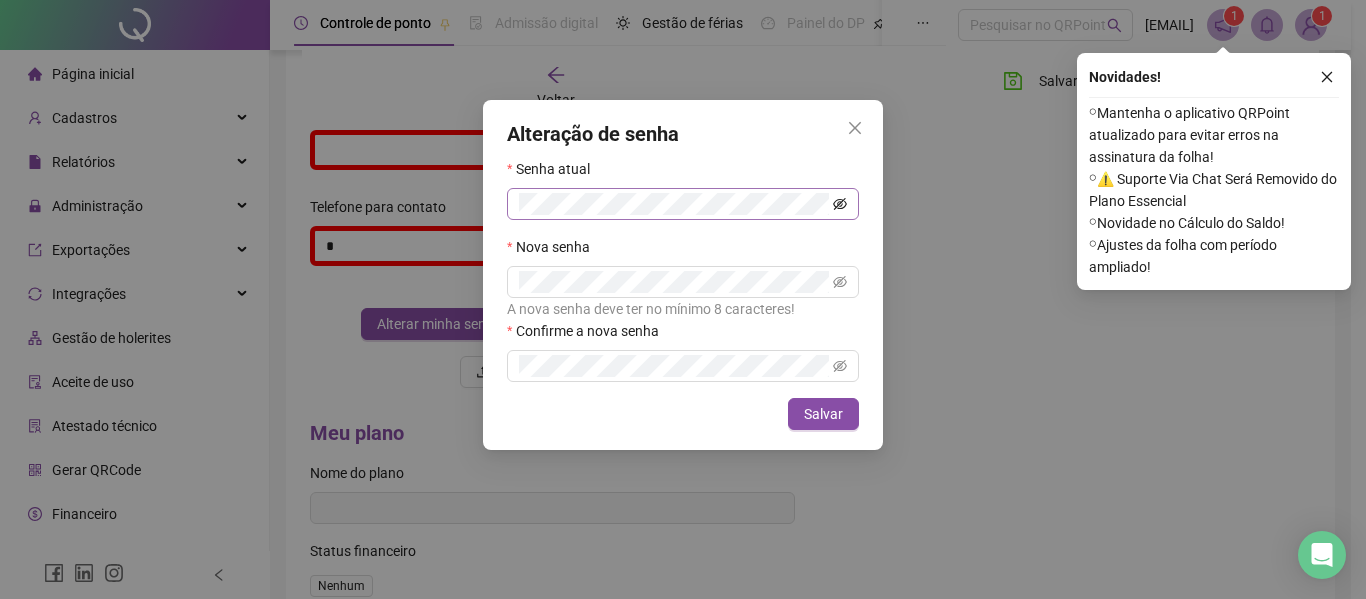 click 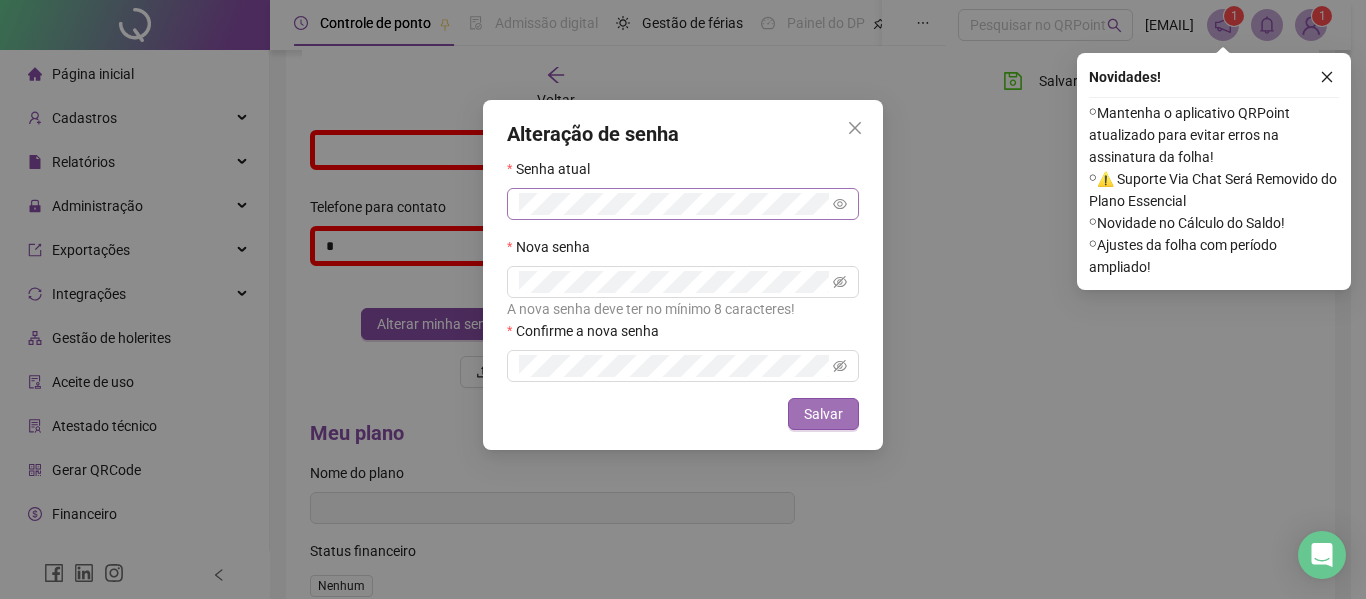 click on "Salvar" at bounding box center (823, 414) 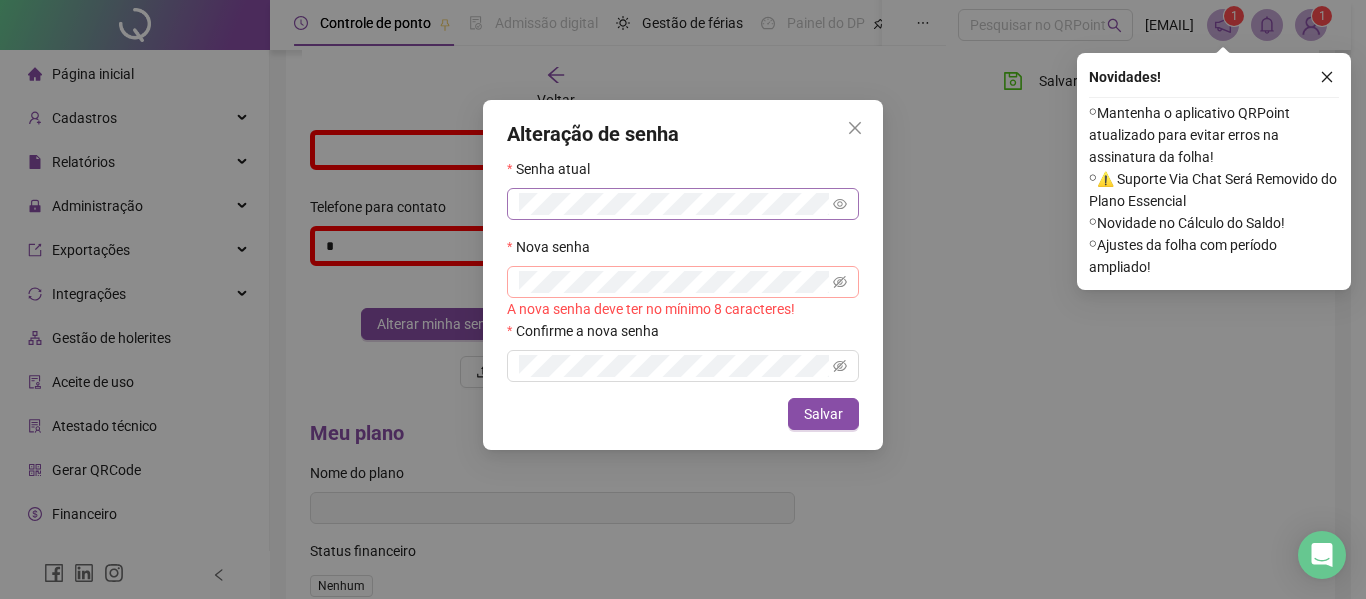 click at bounding box center (840, 282) 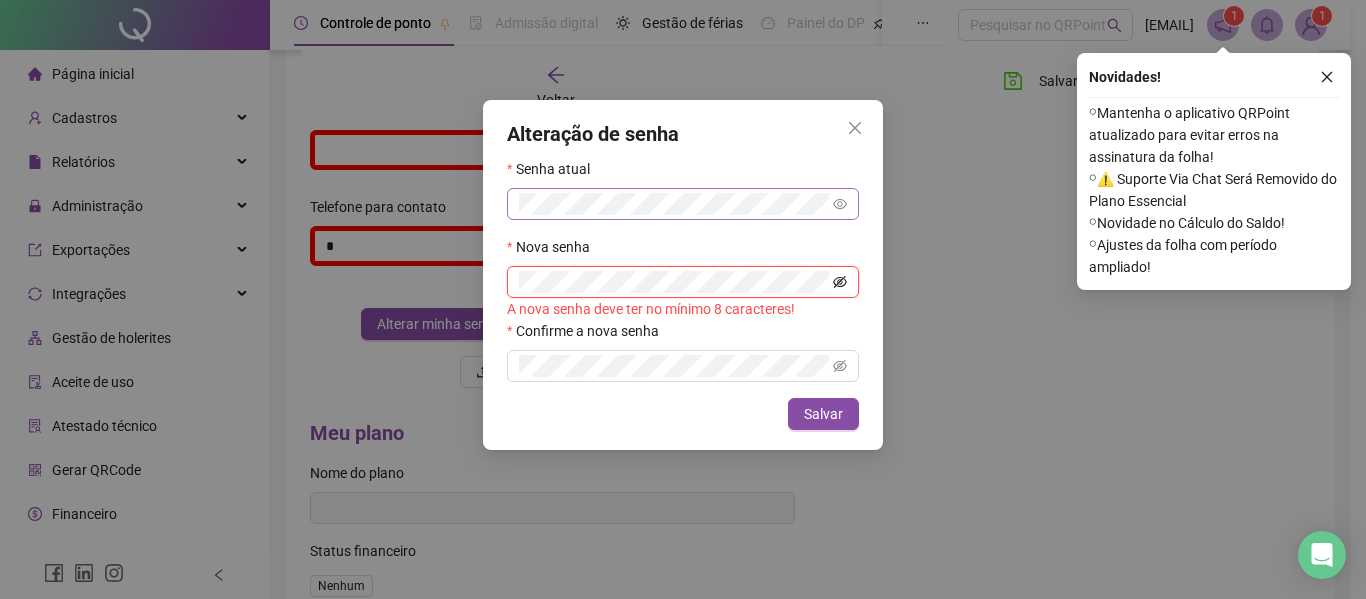 click 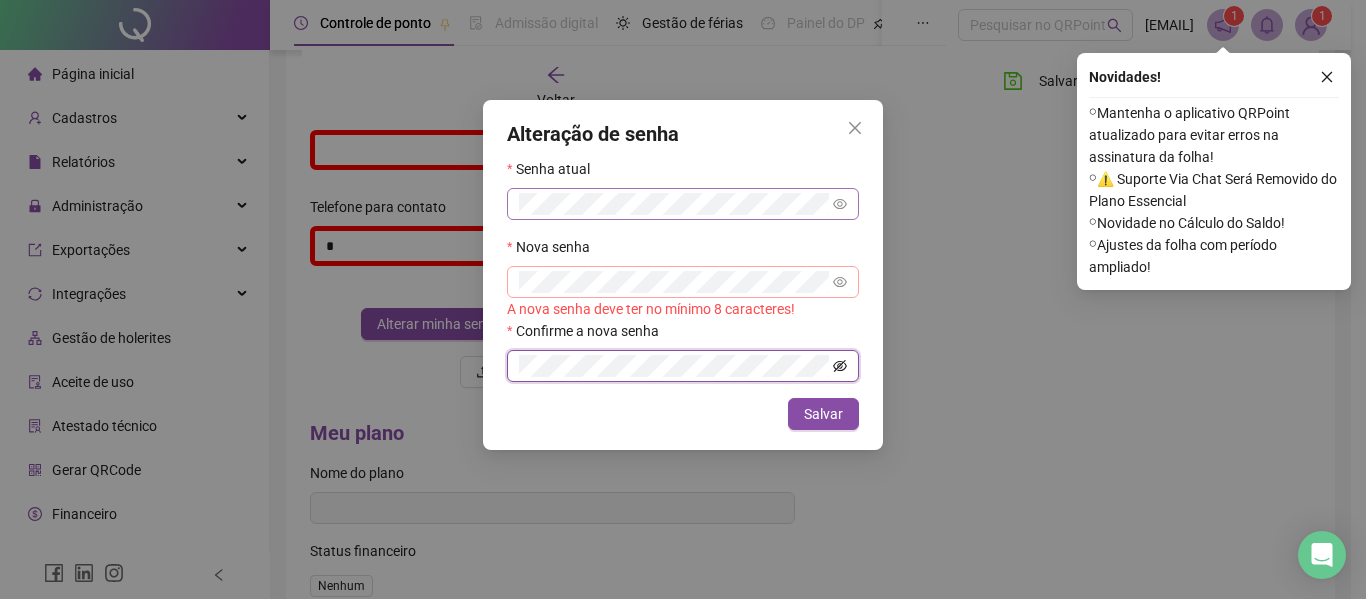 click 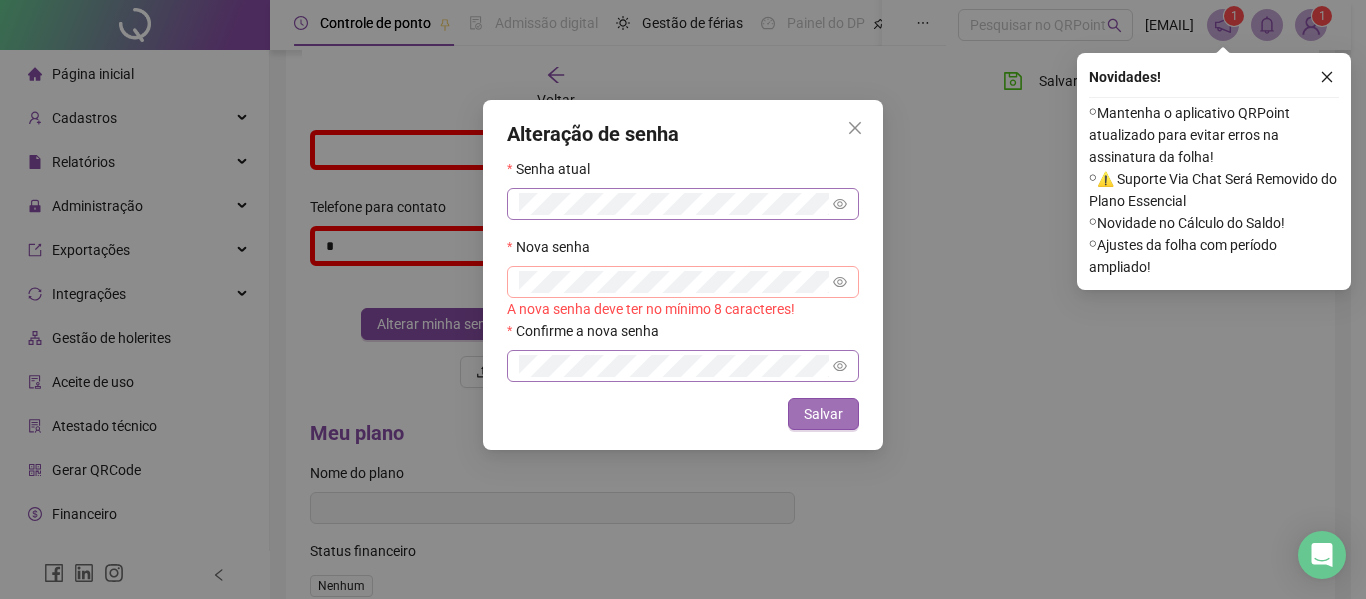 click on "Salvar" at bounding box center [823, 414] 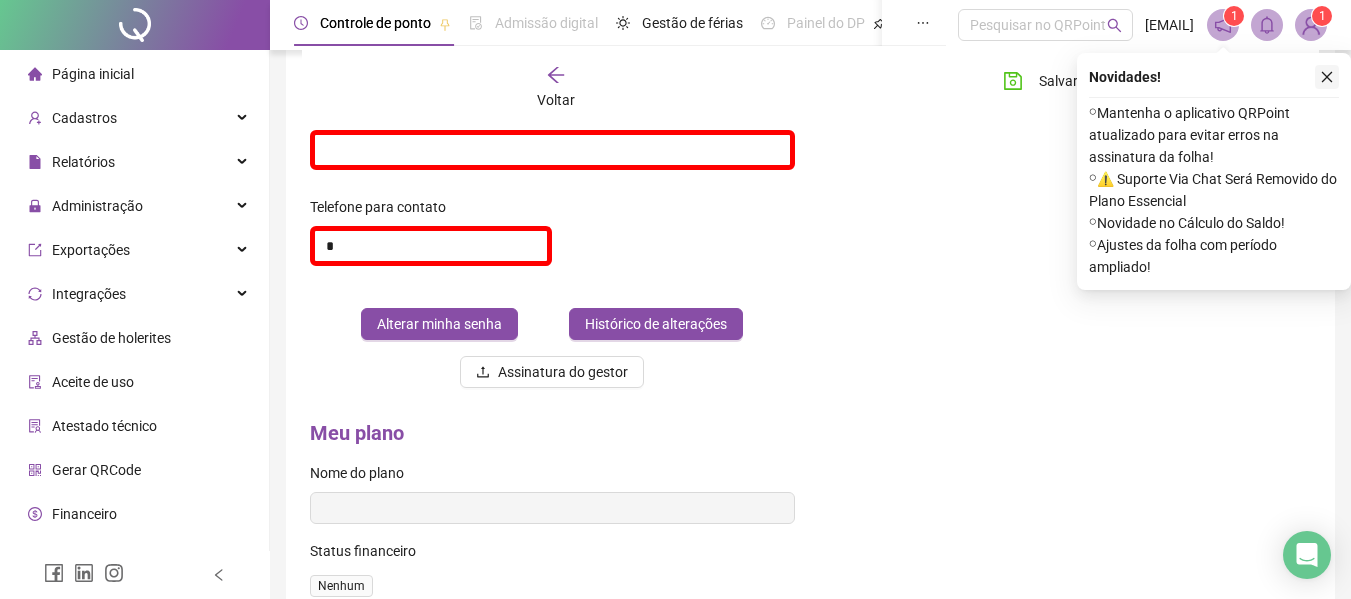 click at bounding box center (1327, 77) 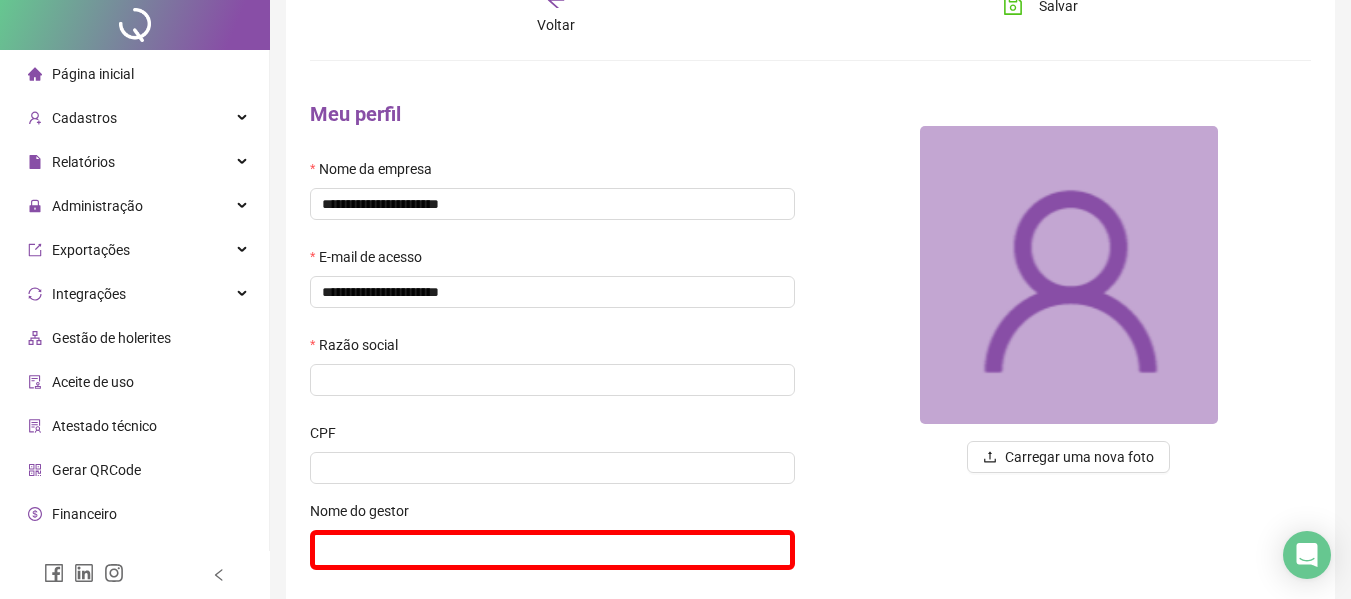 scroll, scrollTop: 0, scrollLeft: 0, axis: both 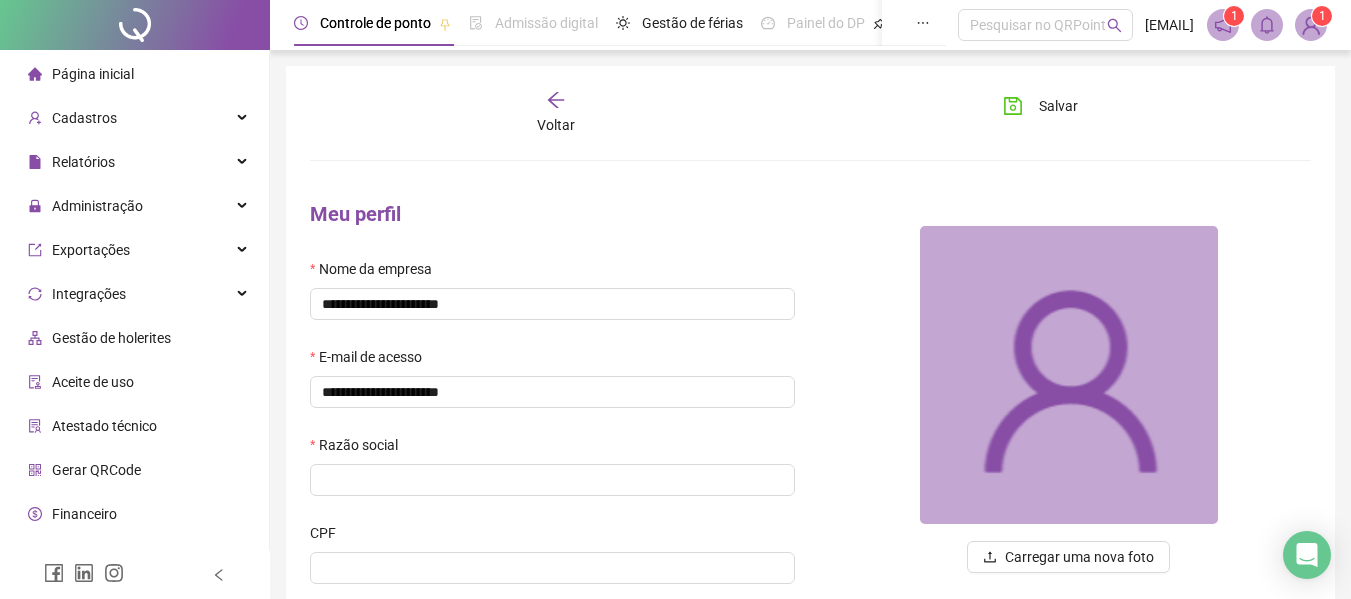 drag, startPoint x: 138, startPoint y: 76, endPoint x: 297, endPoint y: 586, distance: 534.21063 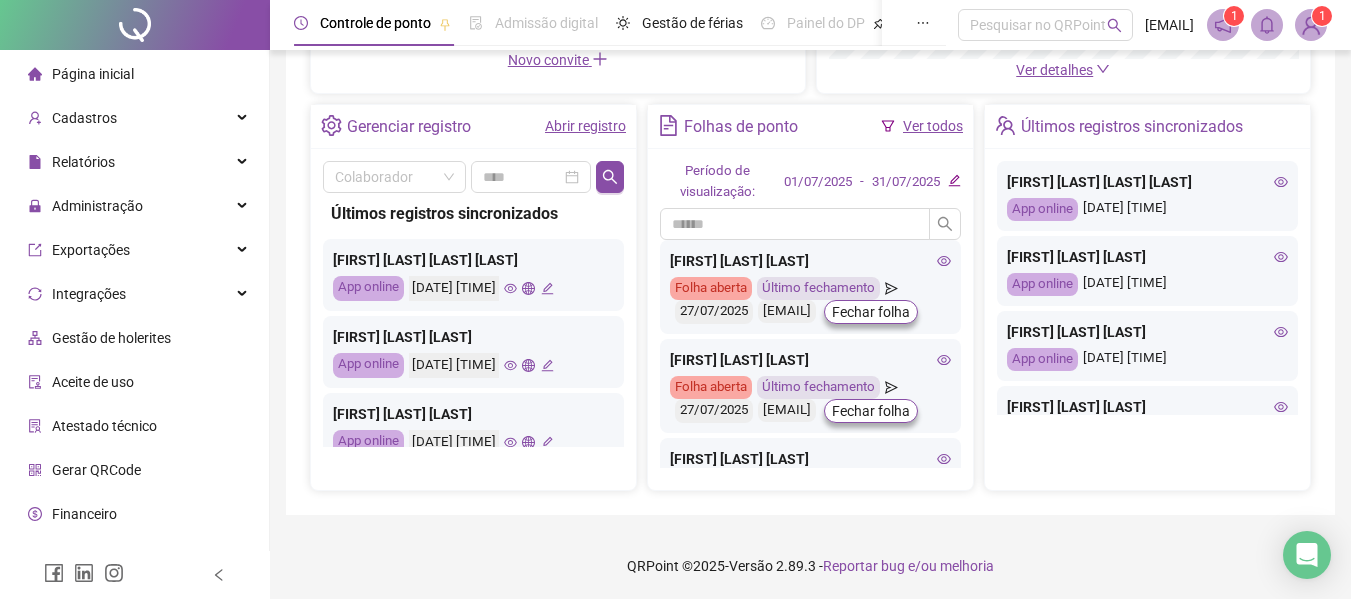 scroll, scrollTop: 679, scrollLeft: 0, axis: vertical 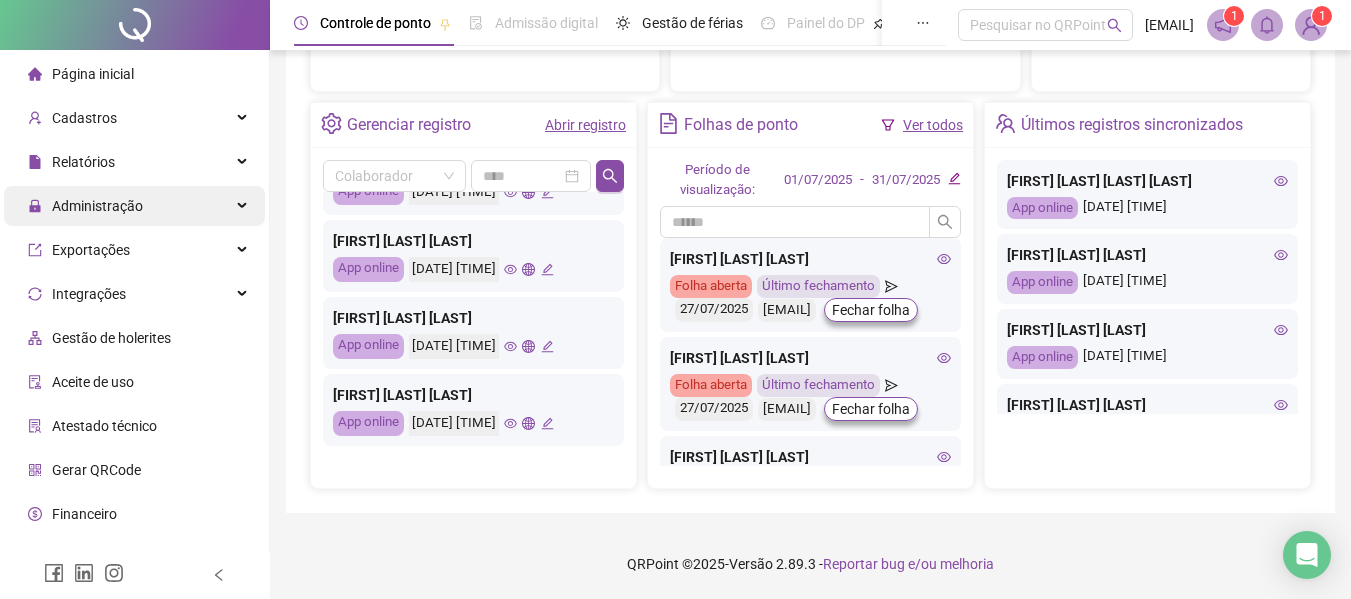 click on "Administração" at bounding box center (97, 206) 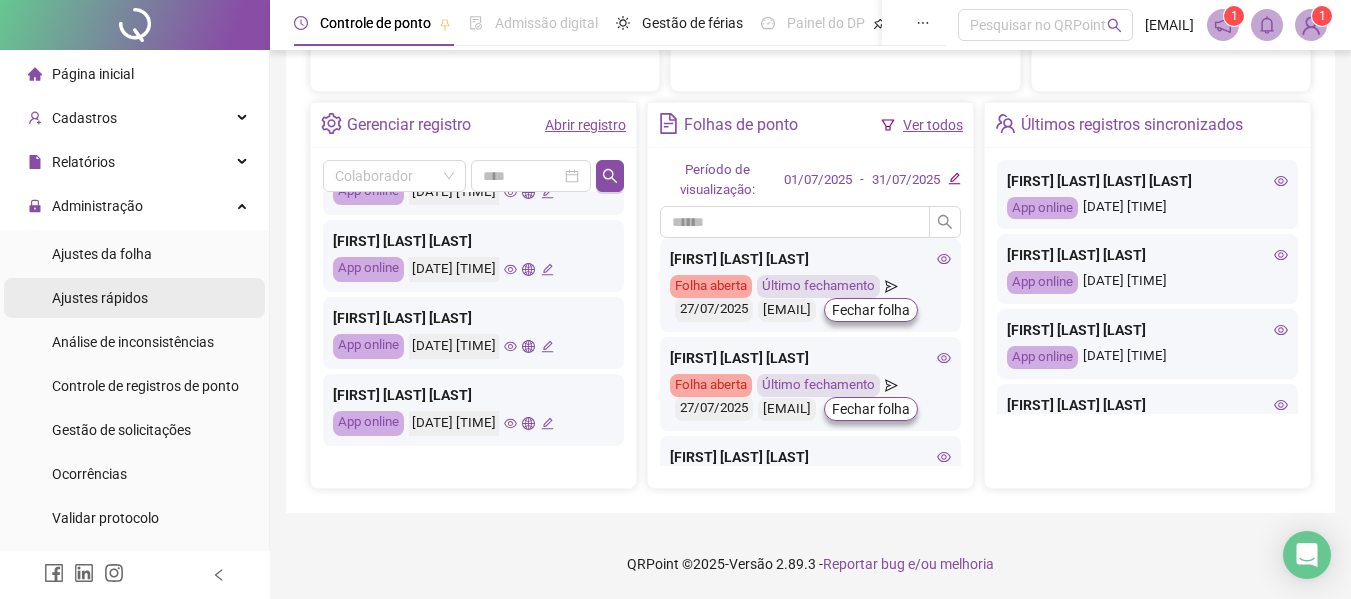 click on "Ajustes rápidos" at bounding box center (100, 298) 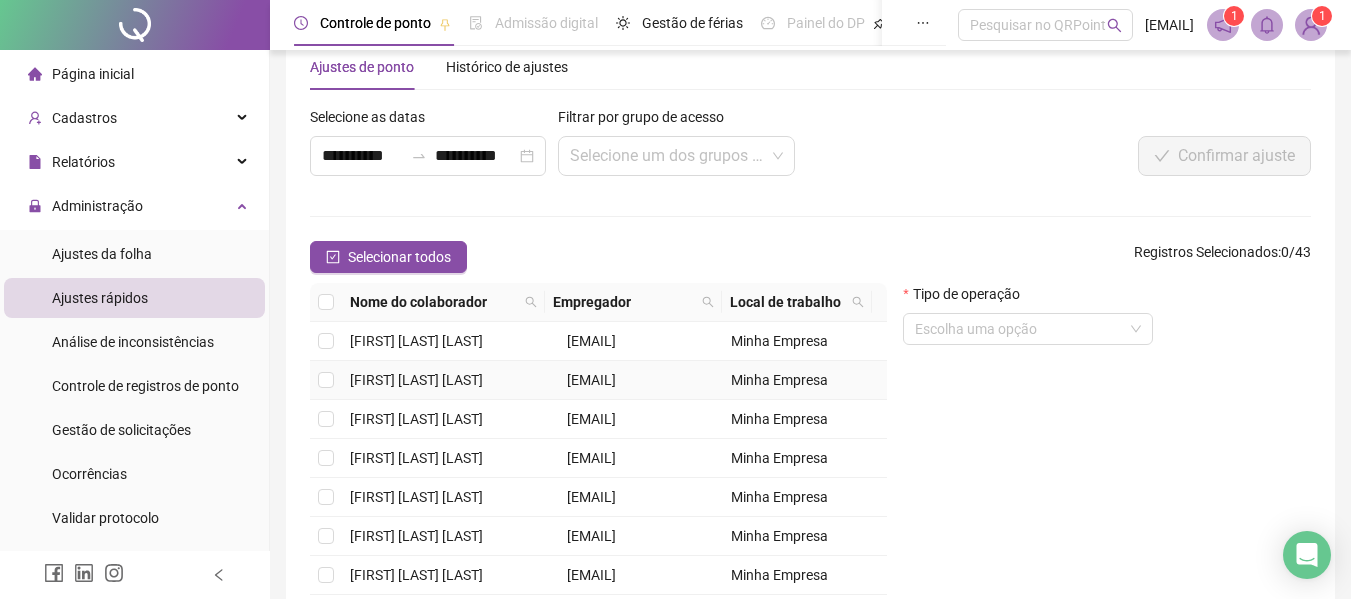 scroll, scrollTop: 235, scrollLeft: 0, axis: vertical 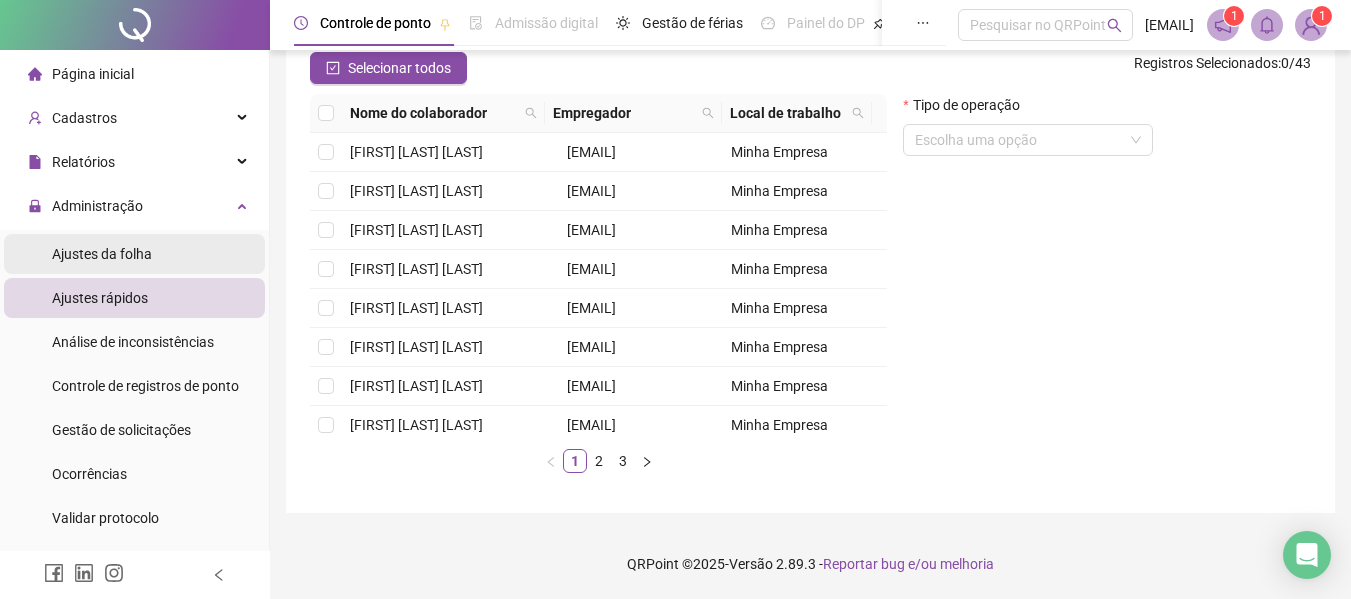 click on "Ajustes da folha" at bounding box center [102, 254] 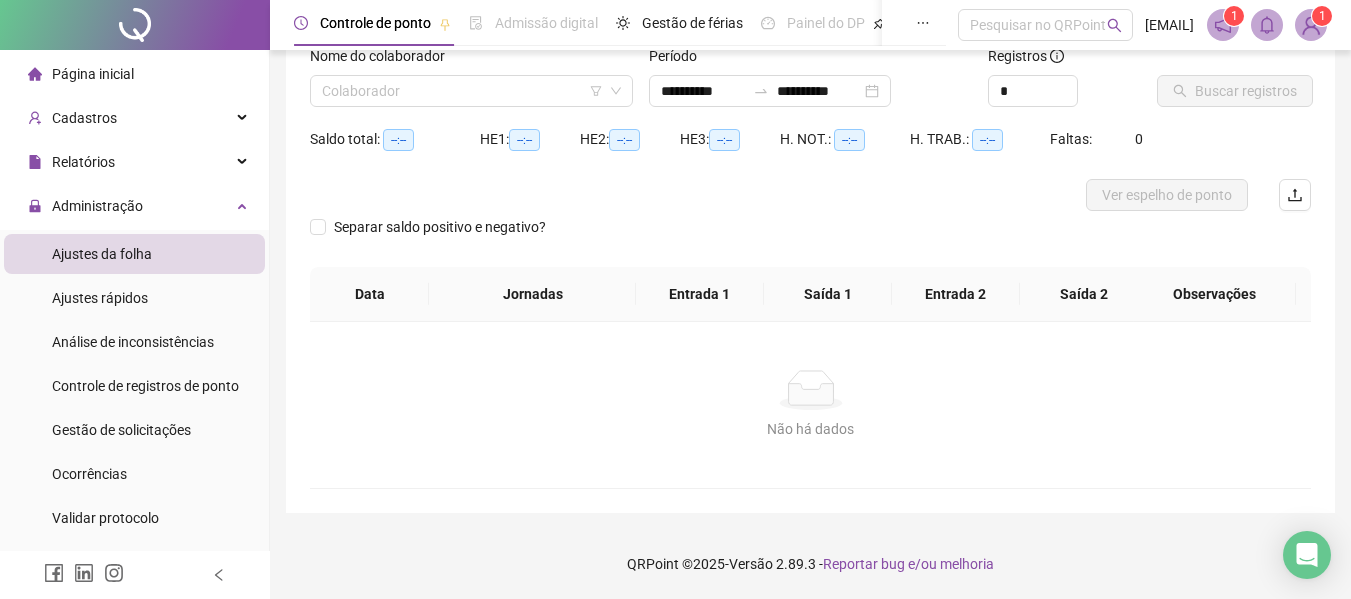 scroll, scrollTop: 139, scrollLeft: 0, axis: vertical 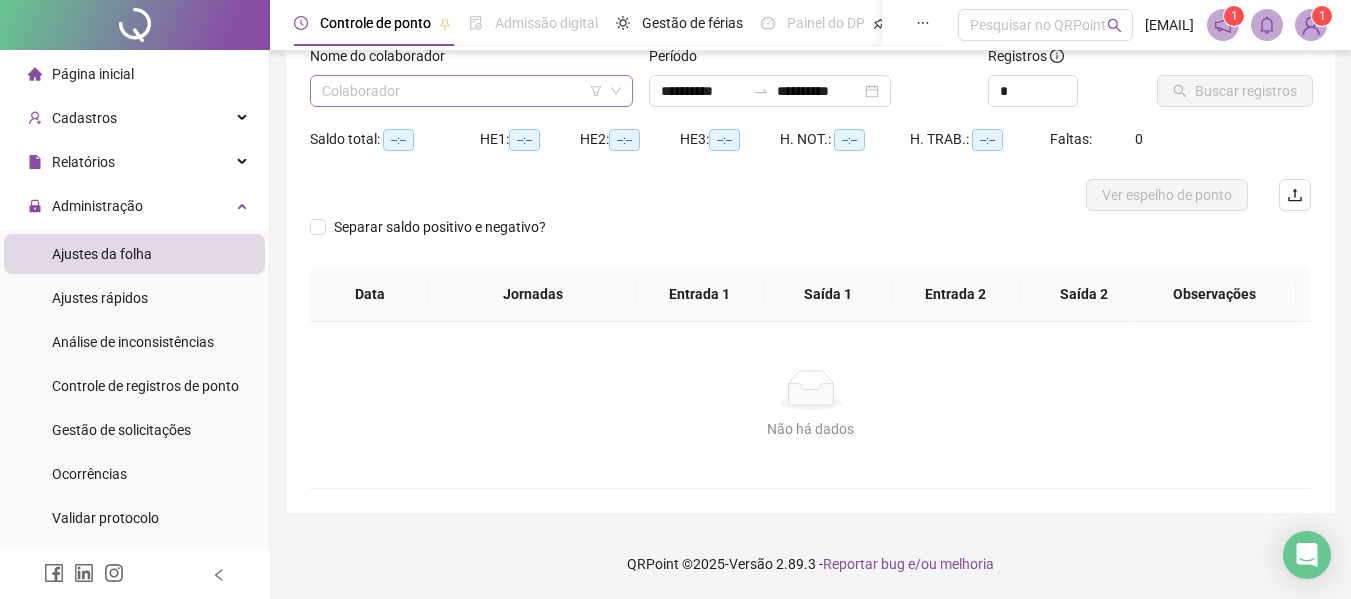 click at bounding box center [462, 91] 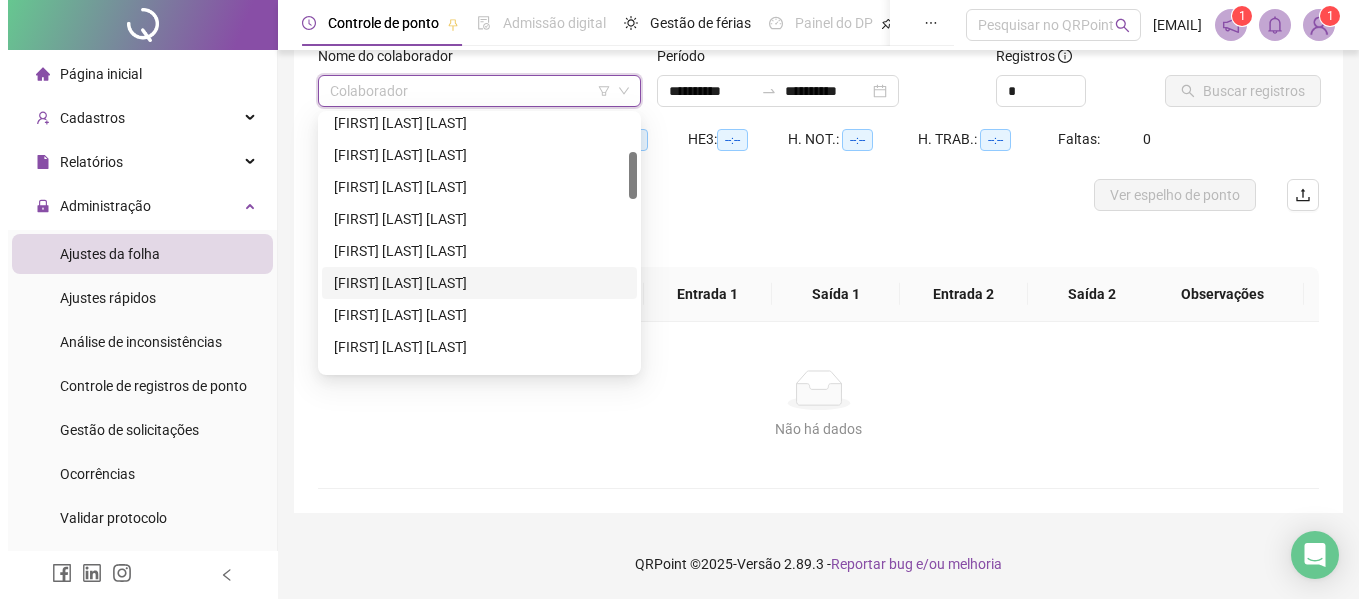 scroll, scrollTop: 300, scrollLeft: 0, axis: vertical 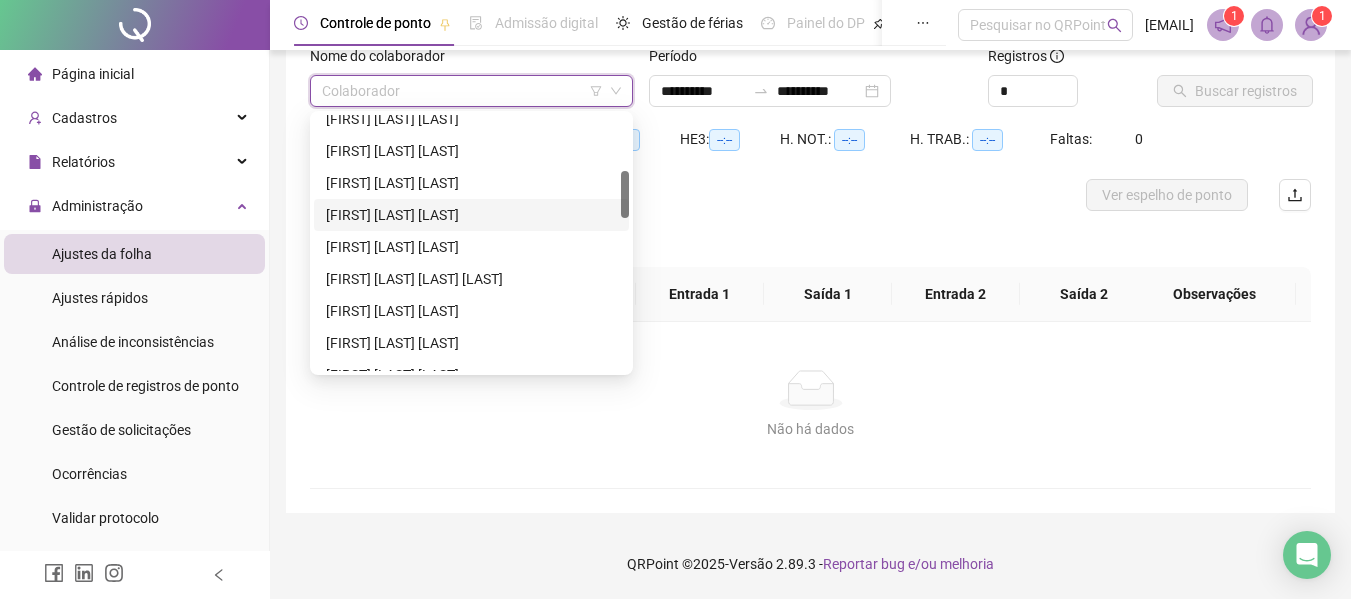 click on "[FIRST] [LAST] [LAST]" at bounding box center [471, 215] 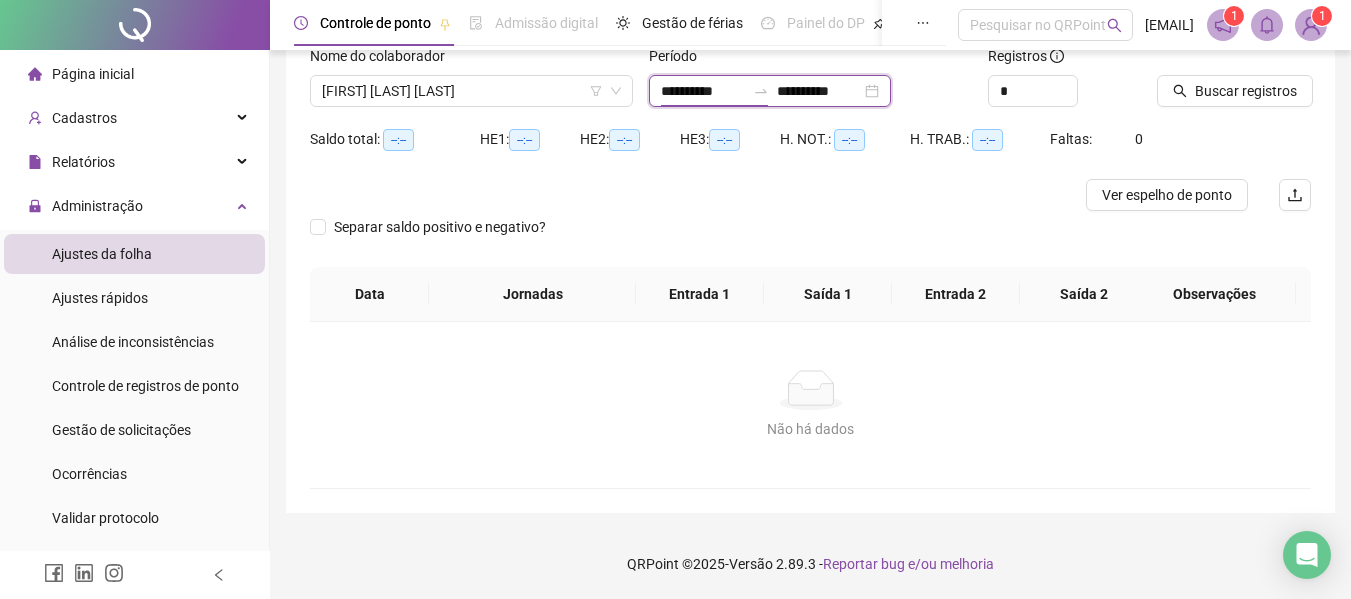 click on "**********" at bounding box center (703, 91) 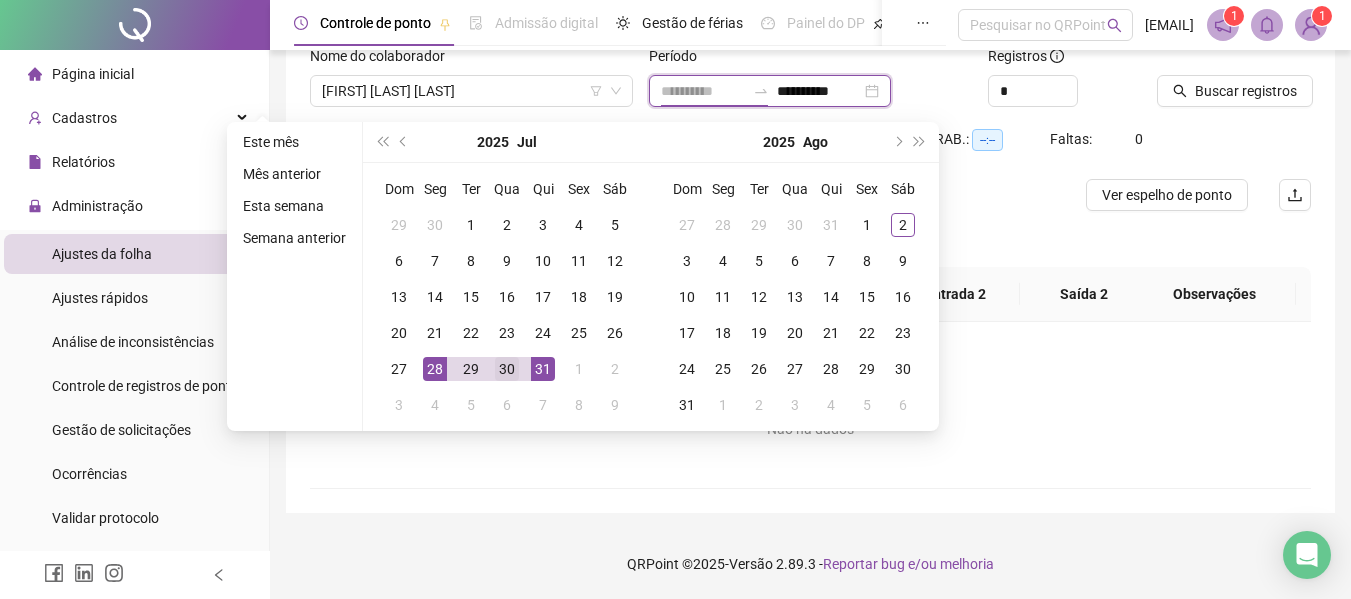 type on "**********" 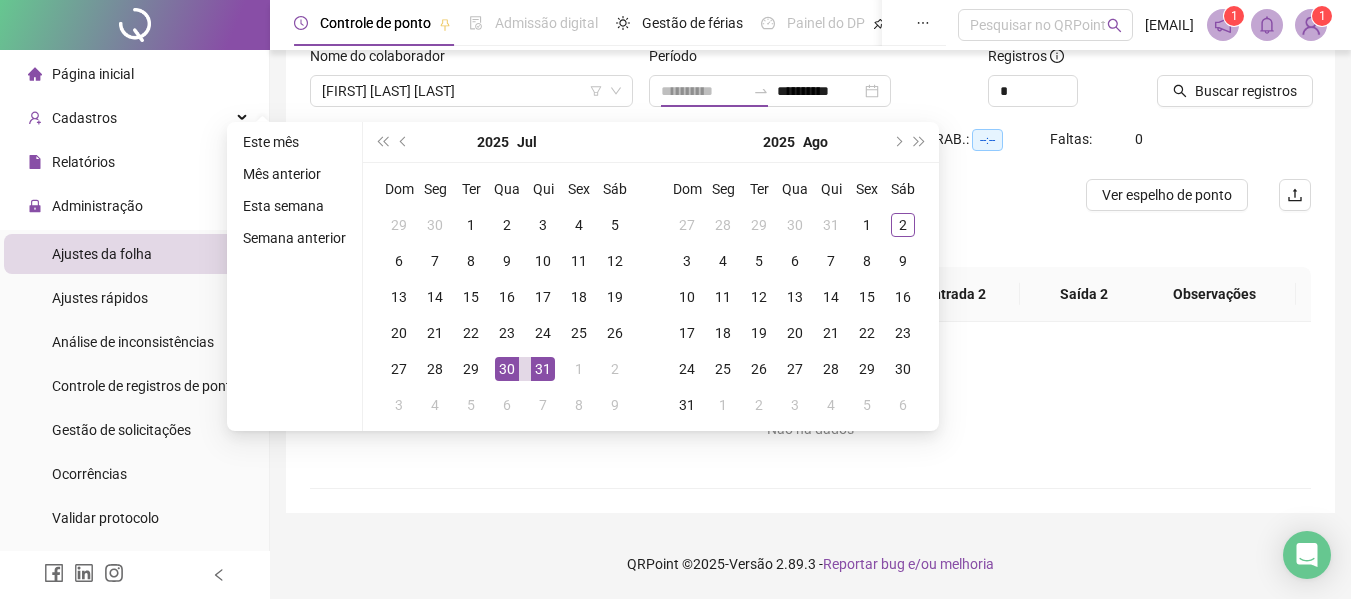 click on "30" at bounding box center (507, 369) 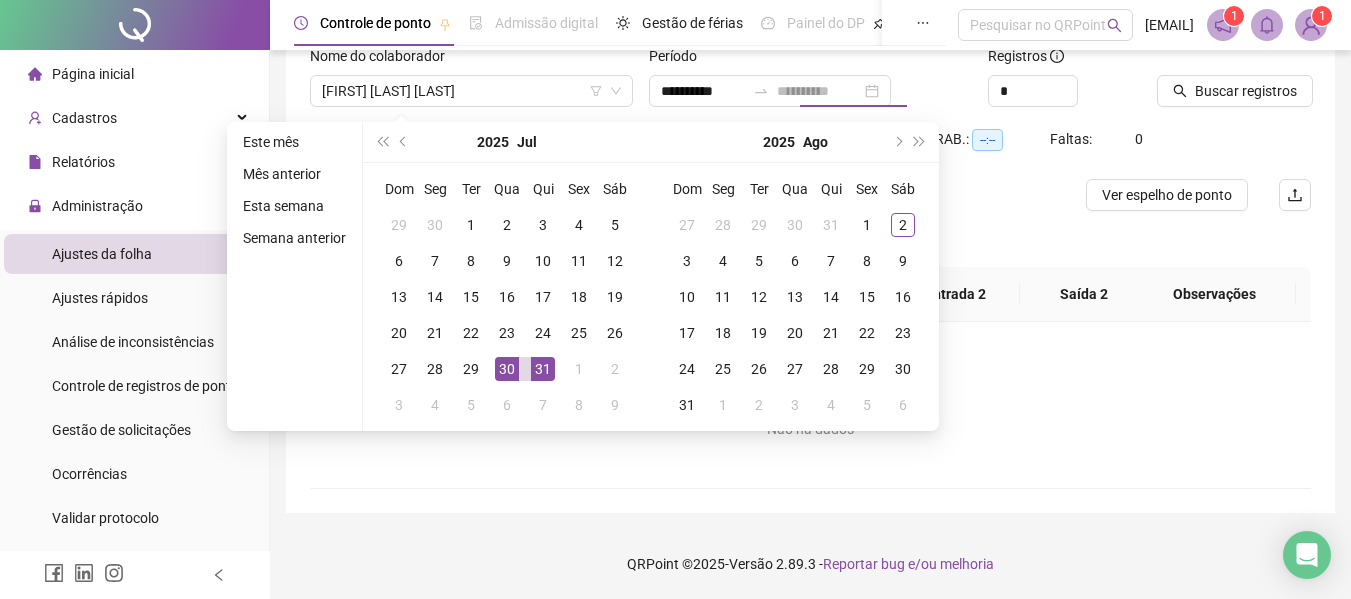 click on "30" at bounding box center (507, 369) 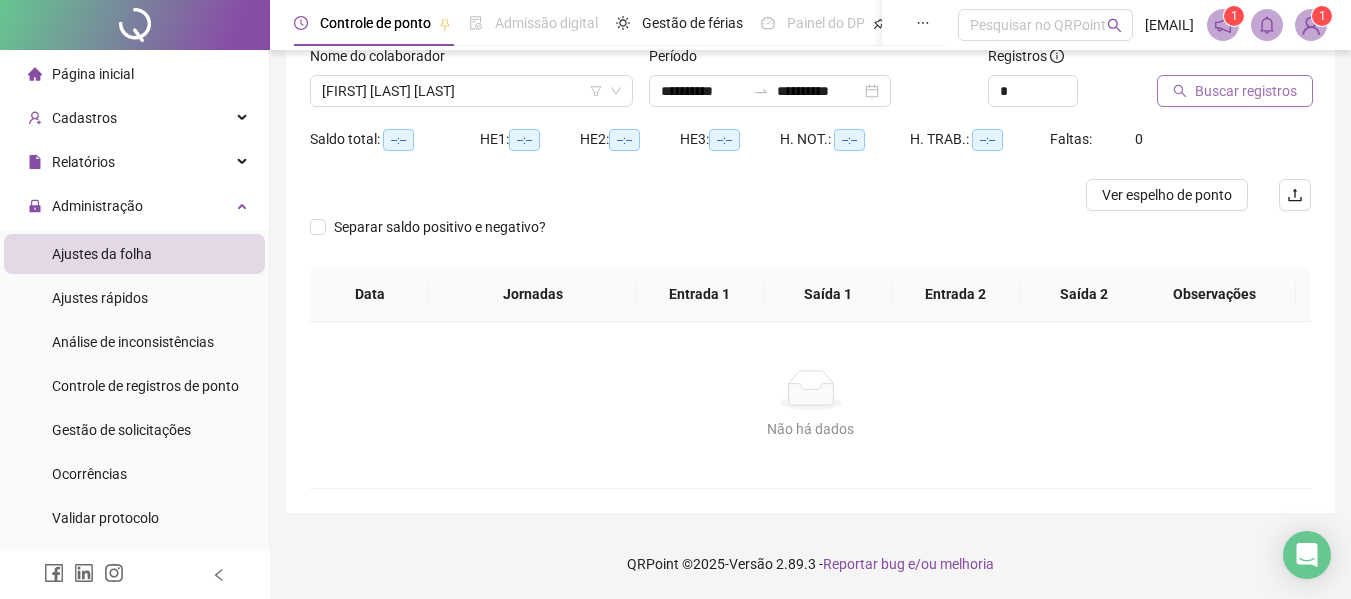 click on "Buscar registros" at bounding box center (1235, 91) 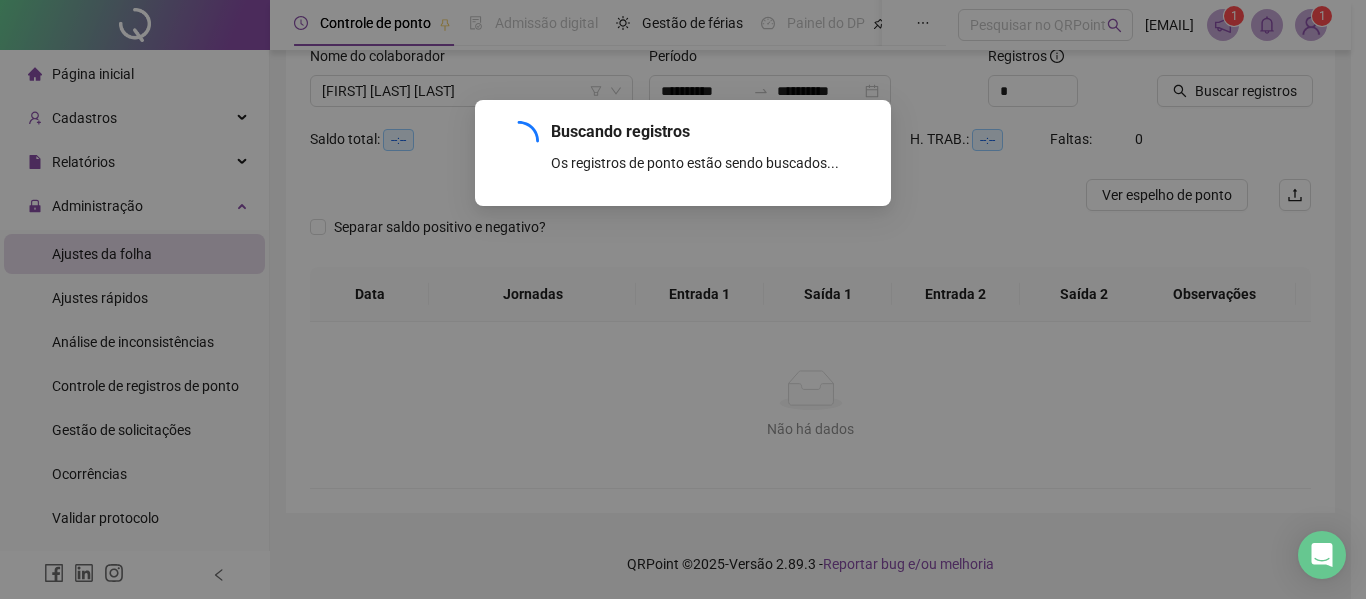 scroll, scrollTop: 37, scrollLeft: 0, axis: vertical 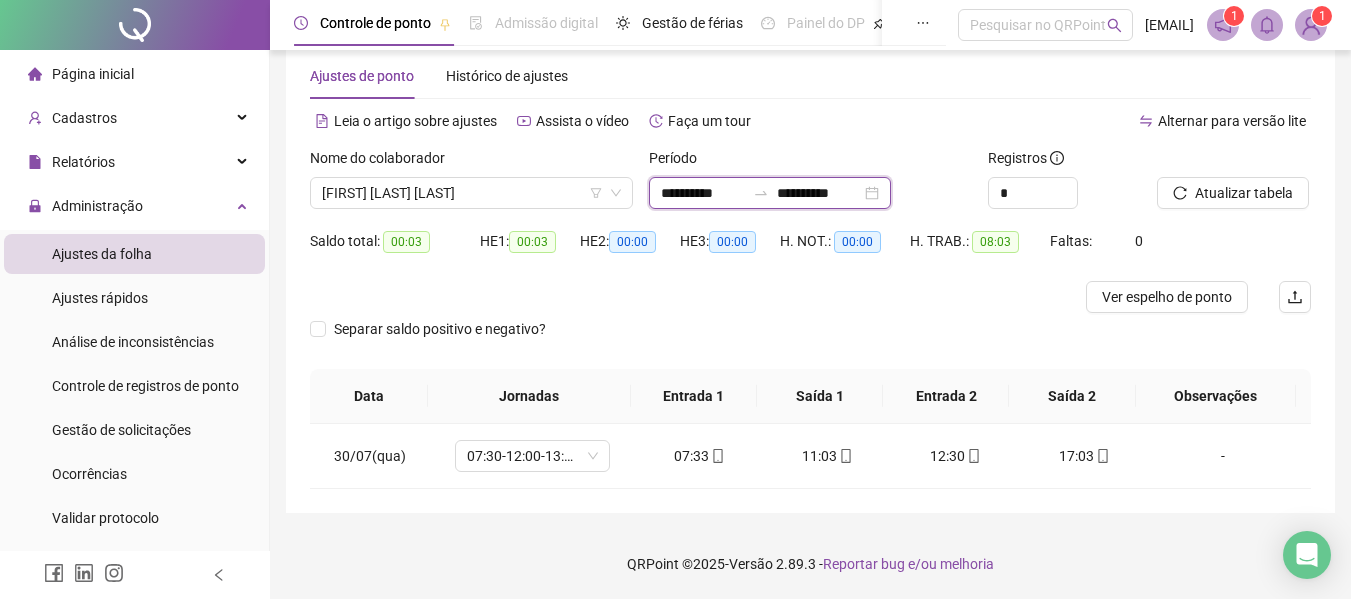 click on "**********" at bounding box center [819, 193] 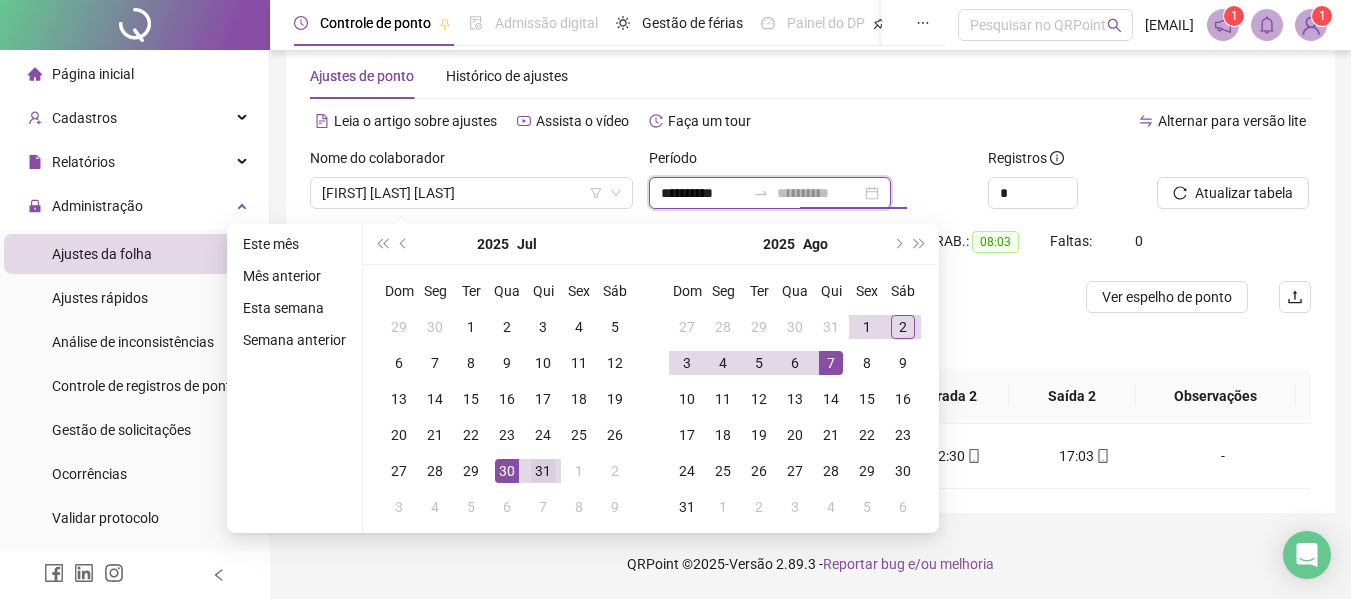 type on "**********" 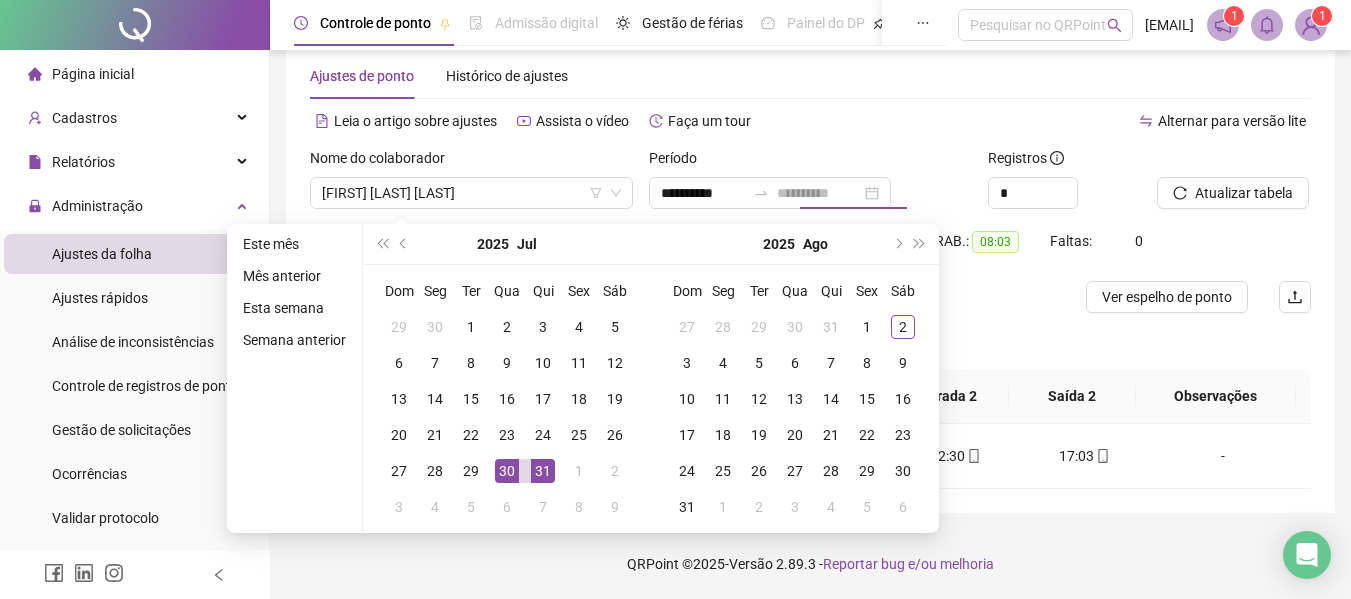 click on "31" at bounding box center [543, 471] 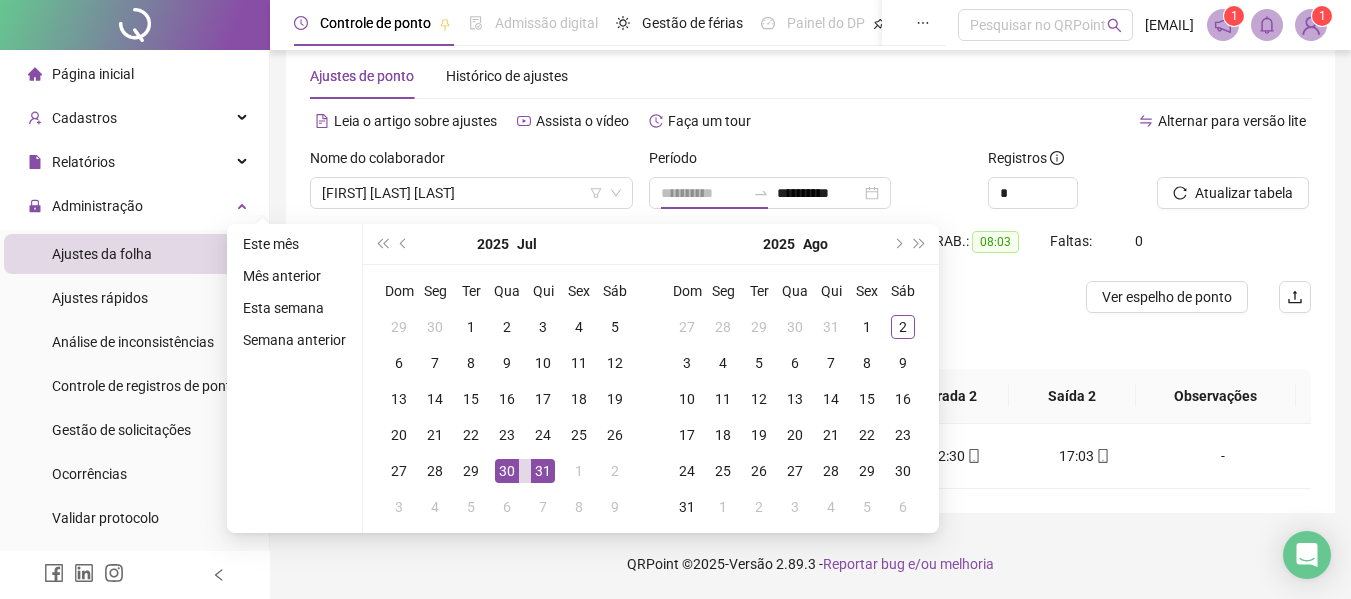 click on "31" at bounding box center (543, 471) 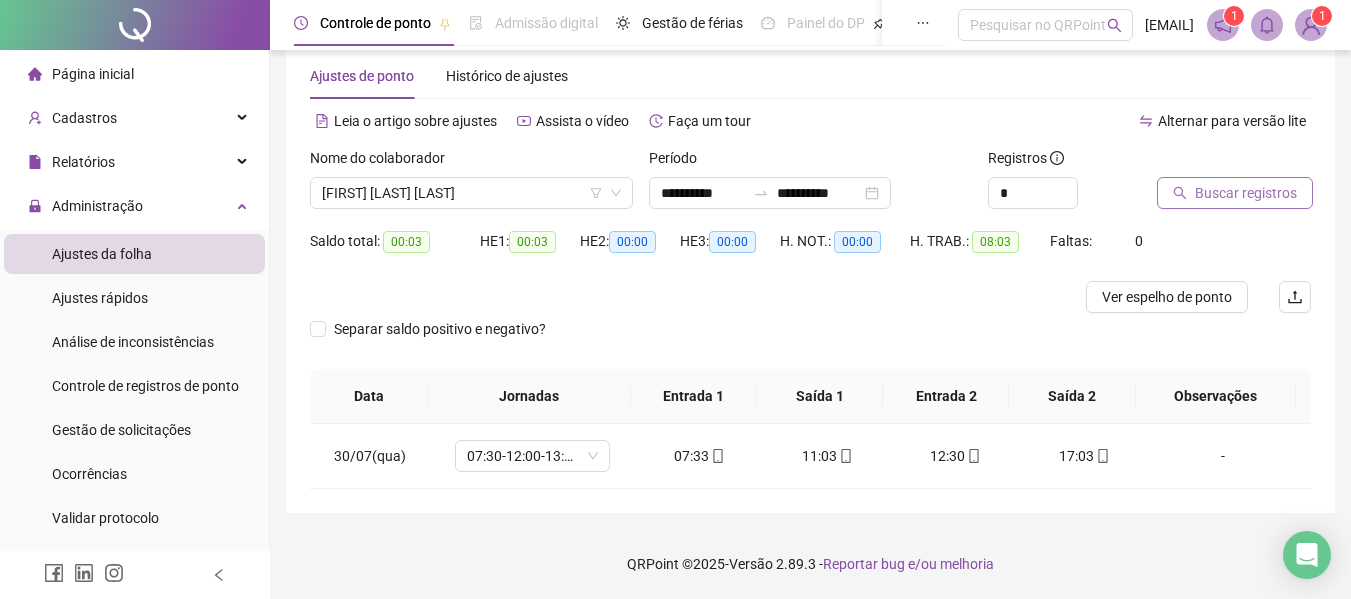 click on "Buscar registros" at bounding box center [1246, 193] 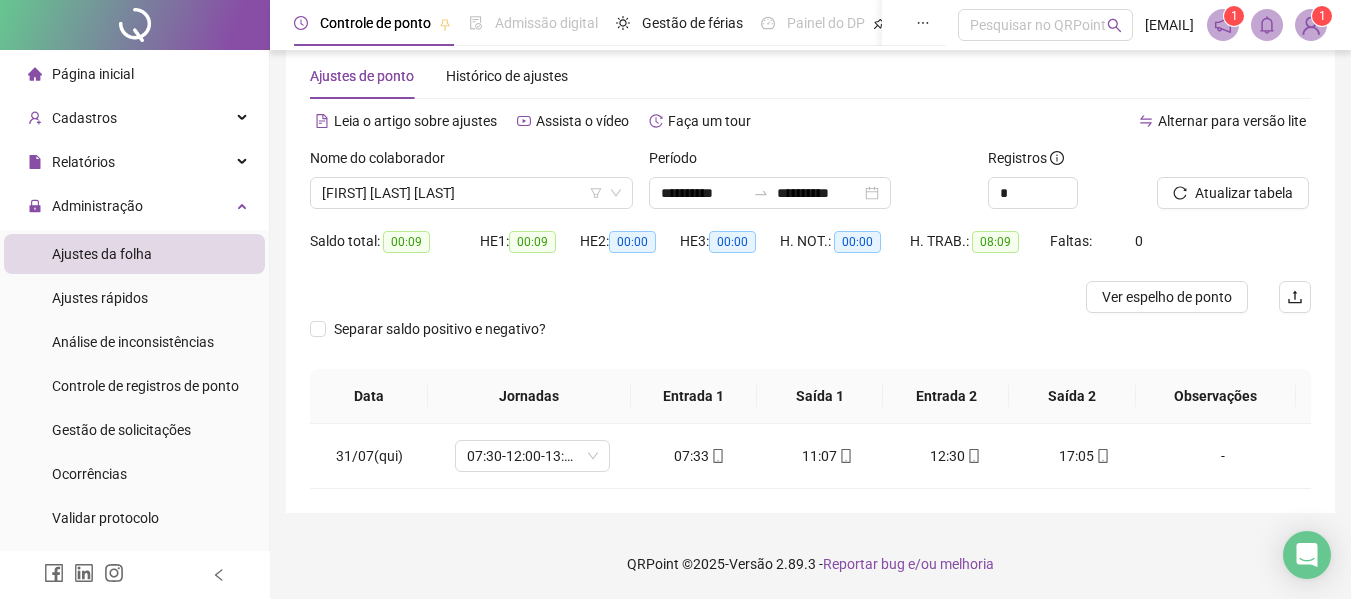 click on "Período" at bounding box center [810, 162] 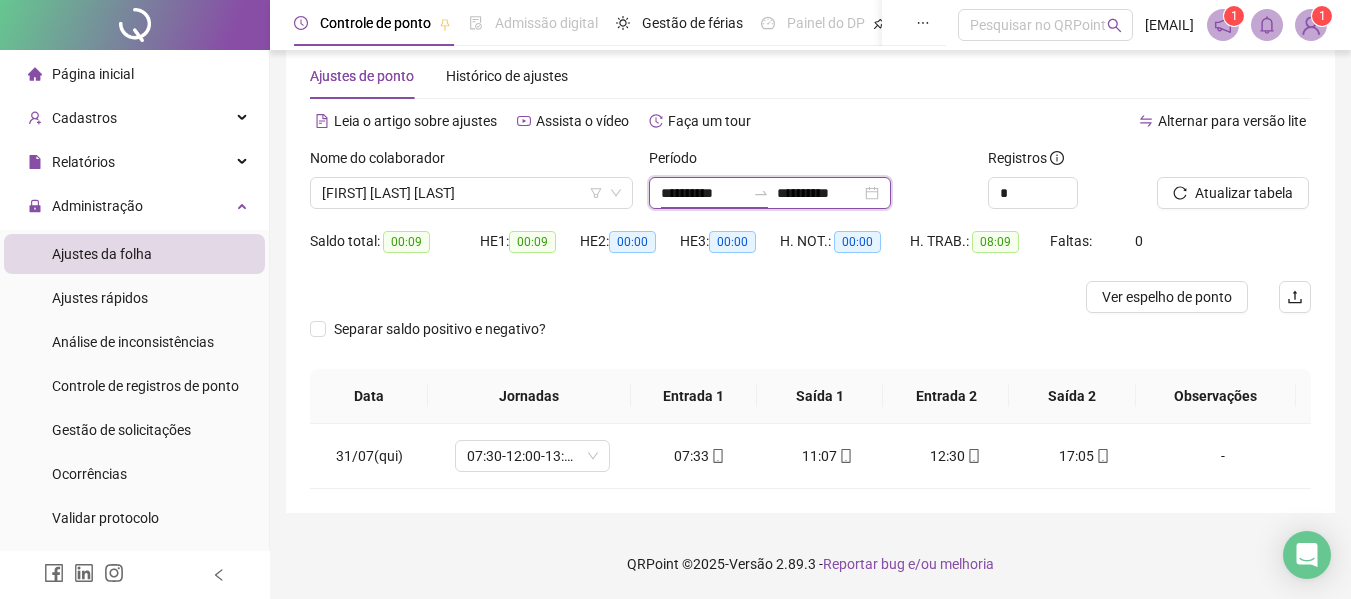 click on "**********" at bounding box center (703, 193) 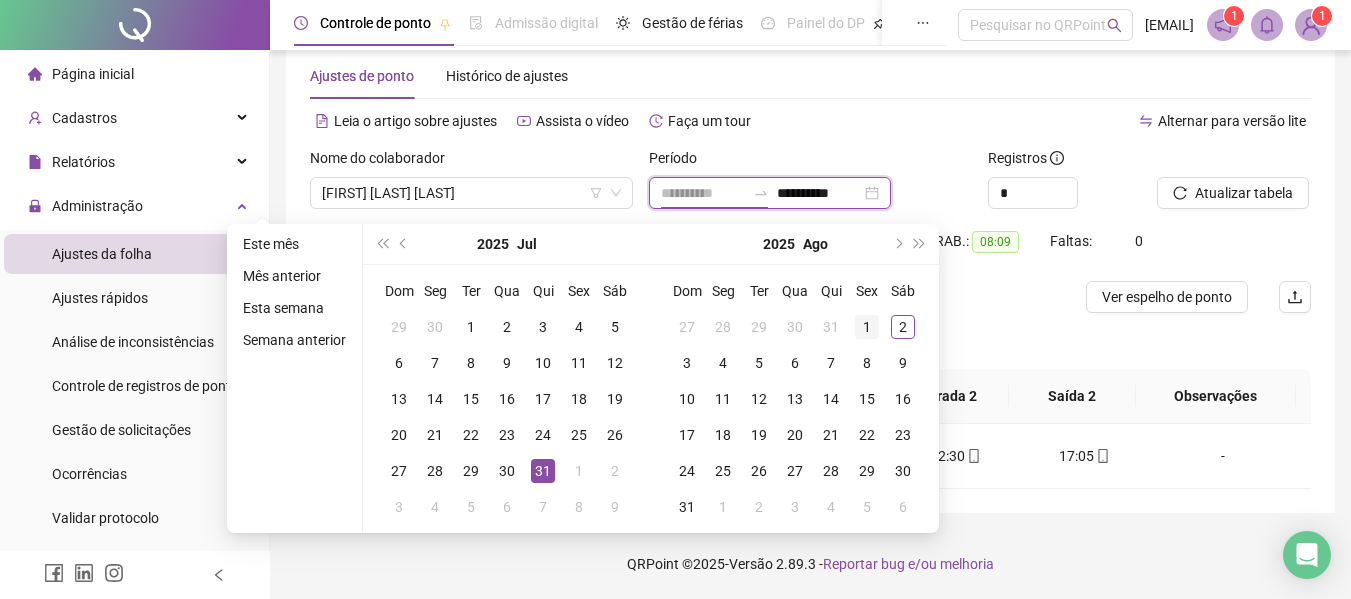 type on "**********" 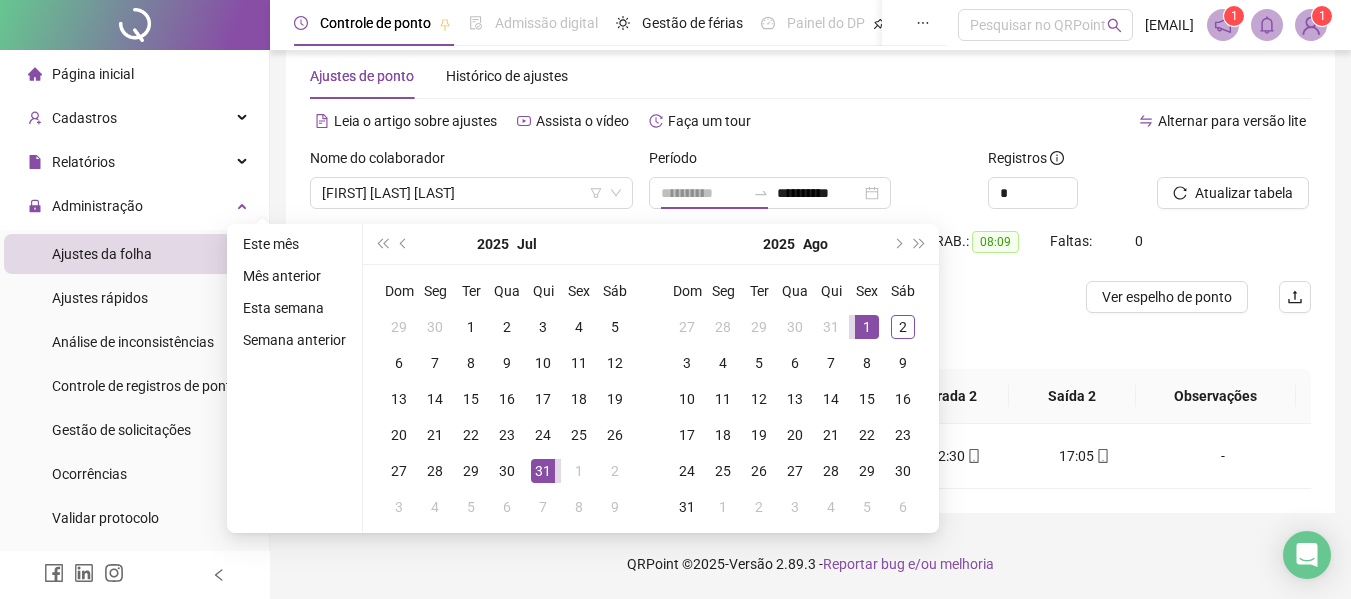 click on "1" at bounding box center (867, 327) 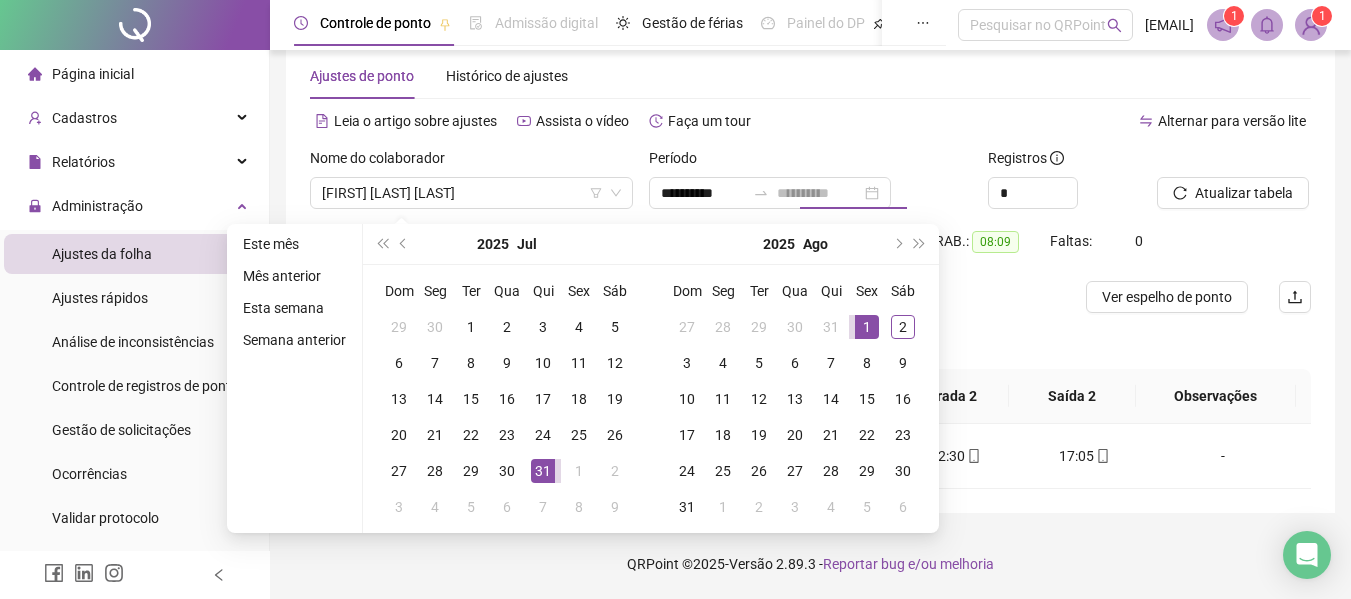 click on "1" at bounding box center (867, 327) 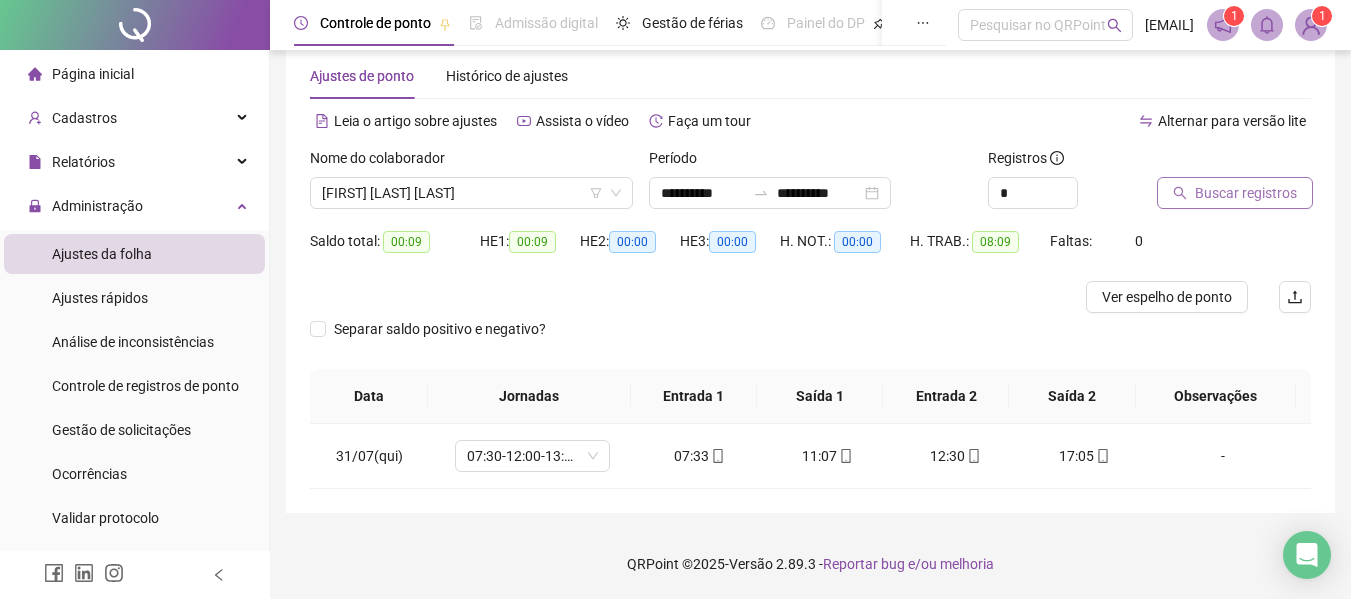 click on "Buscar registros" at bounding box center [1246, 193] 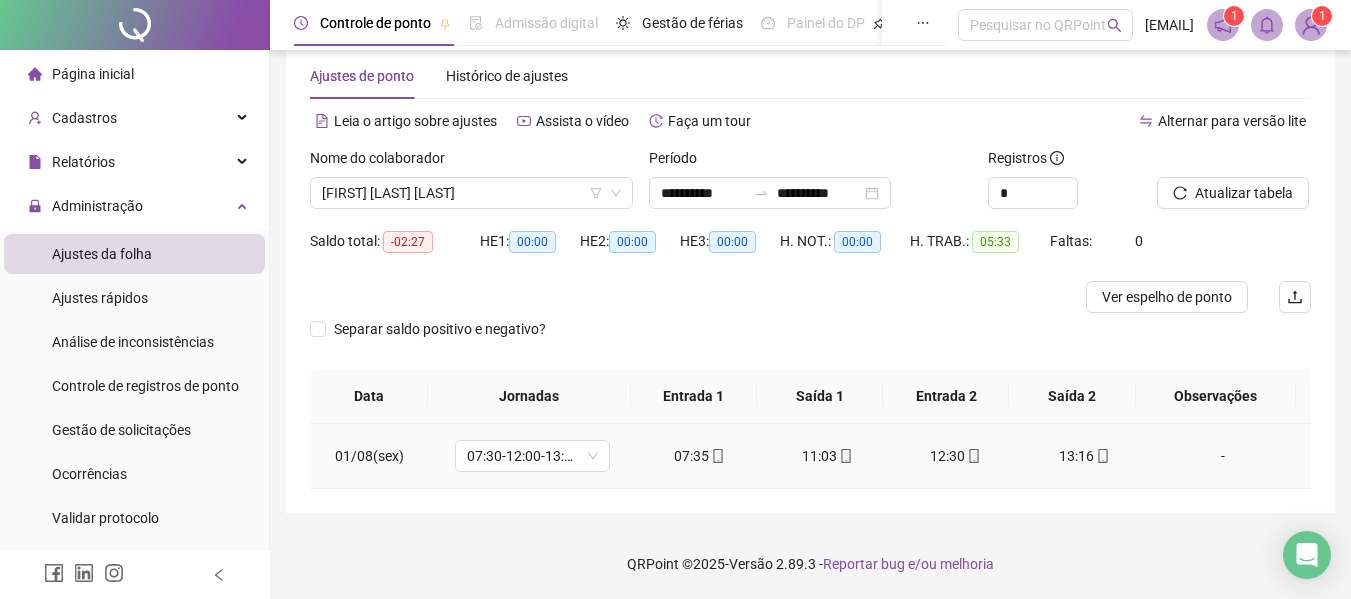 click on "-" at bounding box center [1223, 456] 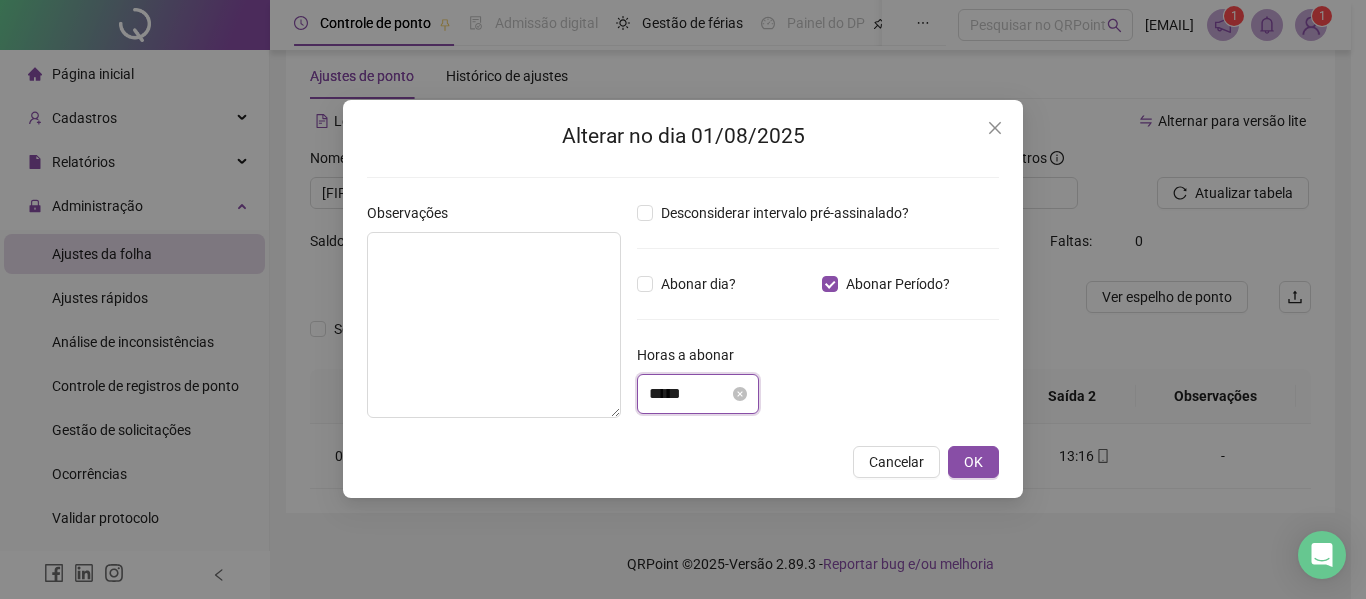click on "*****" at bounding box center [689, 394] 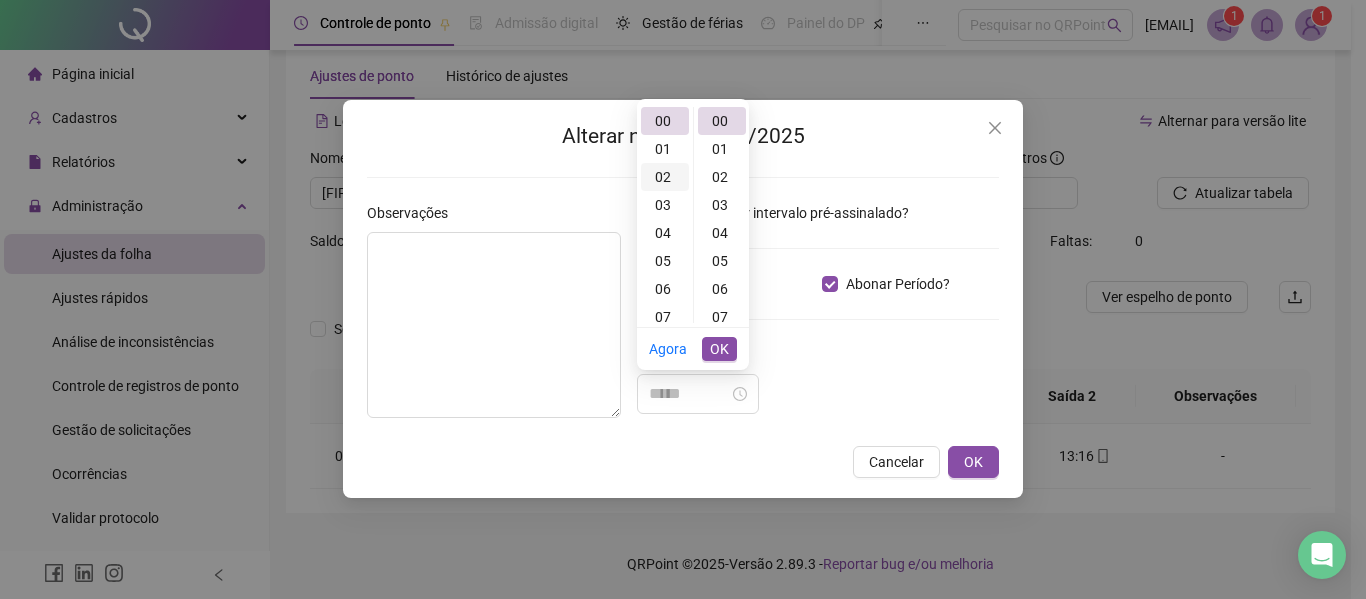 click on "02" at bounding box center (665, 177) 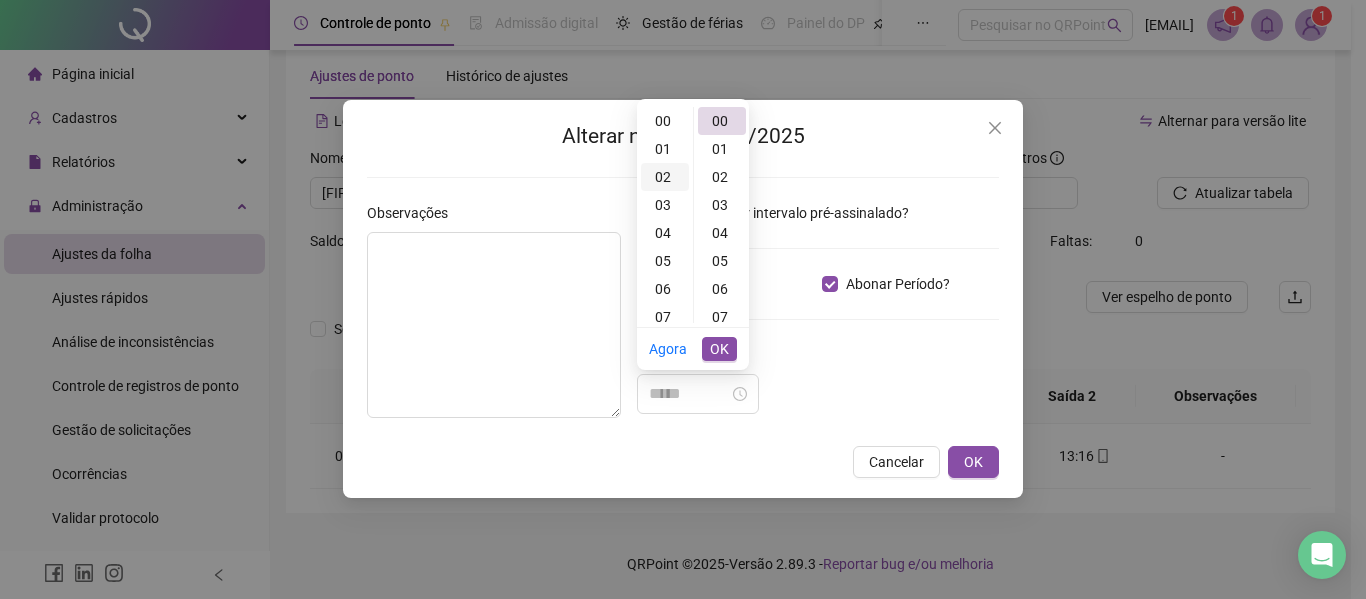 scroll, scrollTop: 56, scrollLeft: 0, axis: vertical 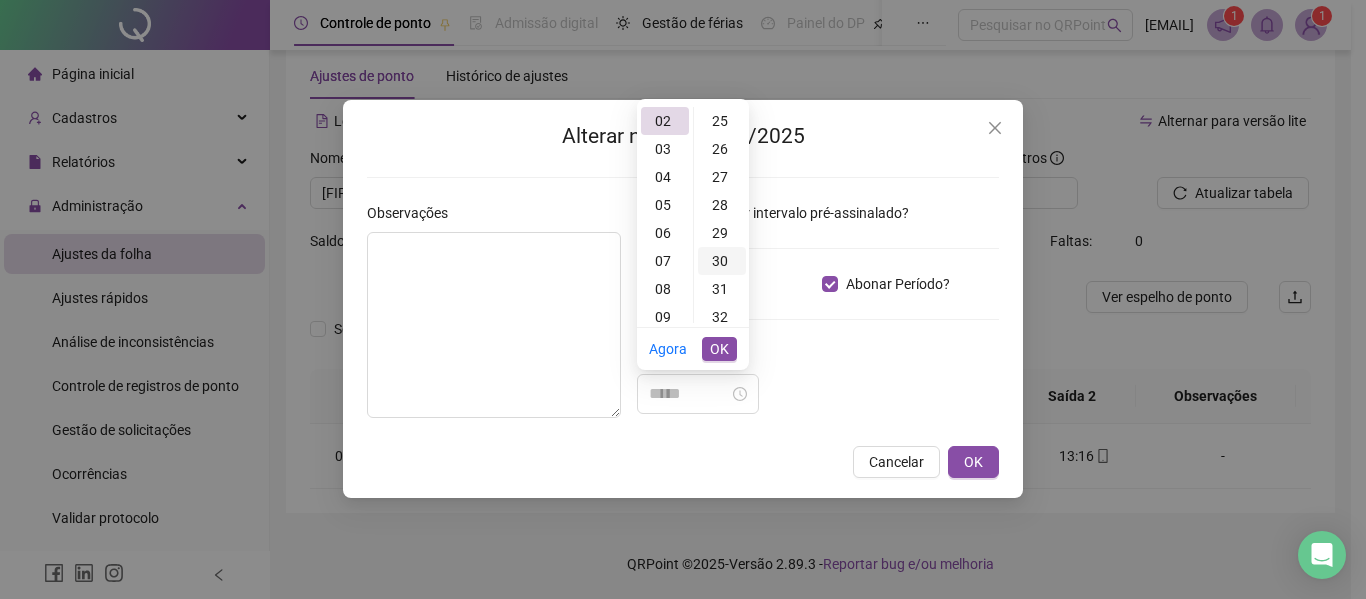 click on "30" at bounding box center (722, 261) 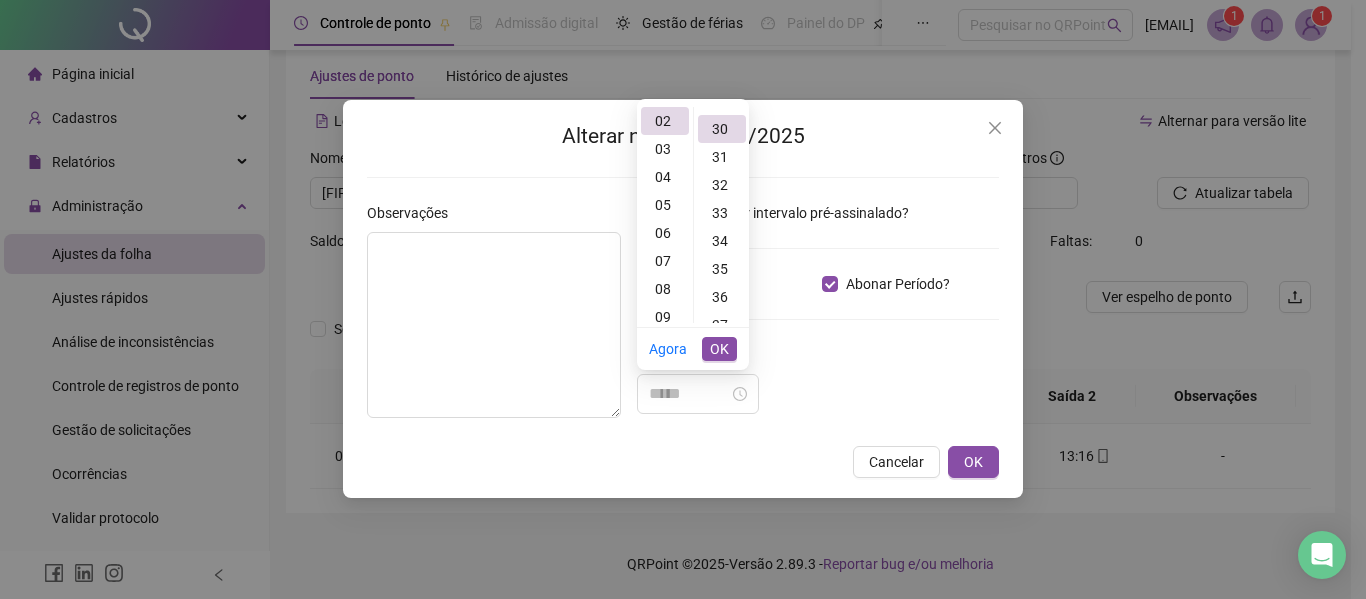 type on "*****" 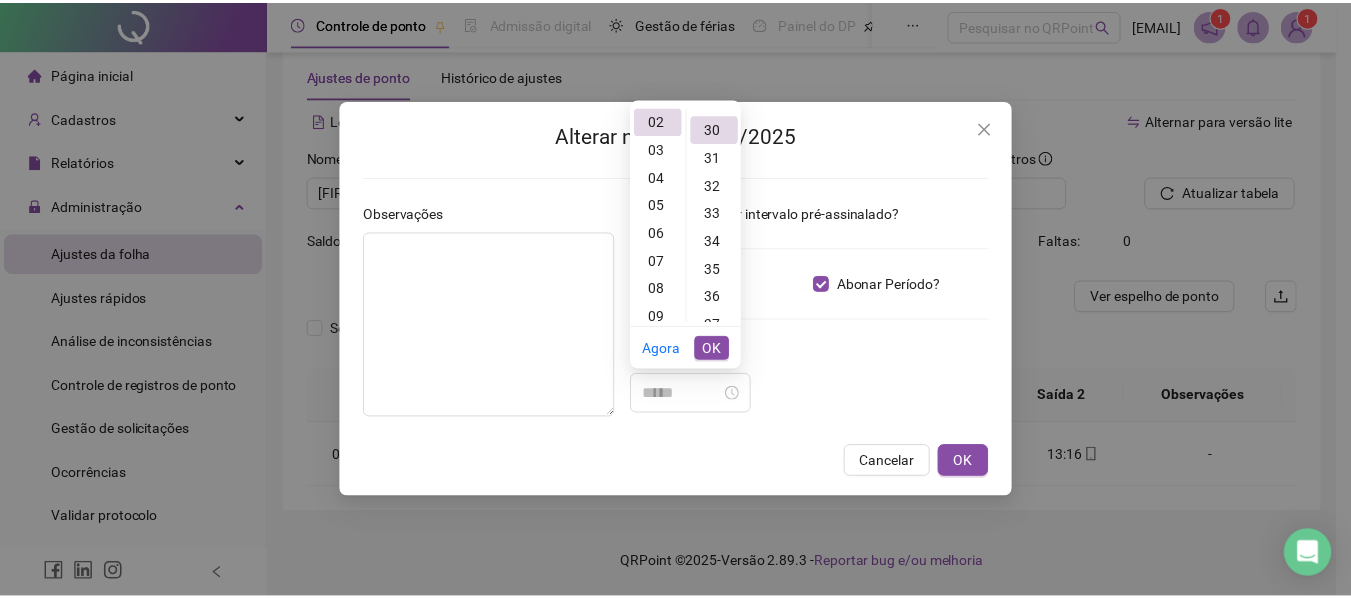 scroll, scrollTop: 840, scrollLeft: 0, axis: vertical 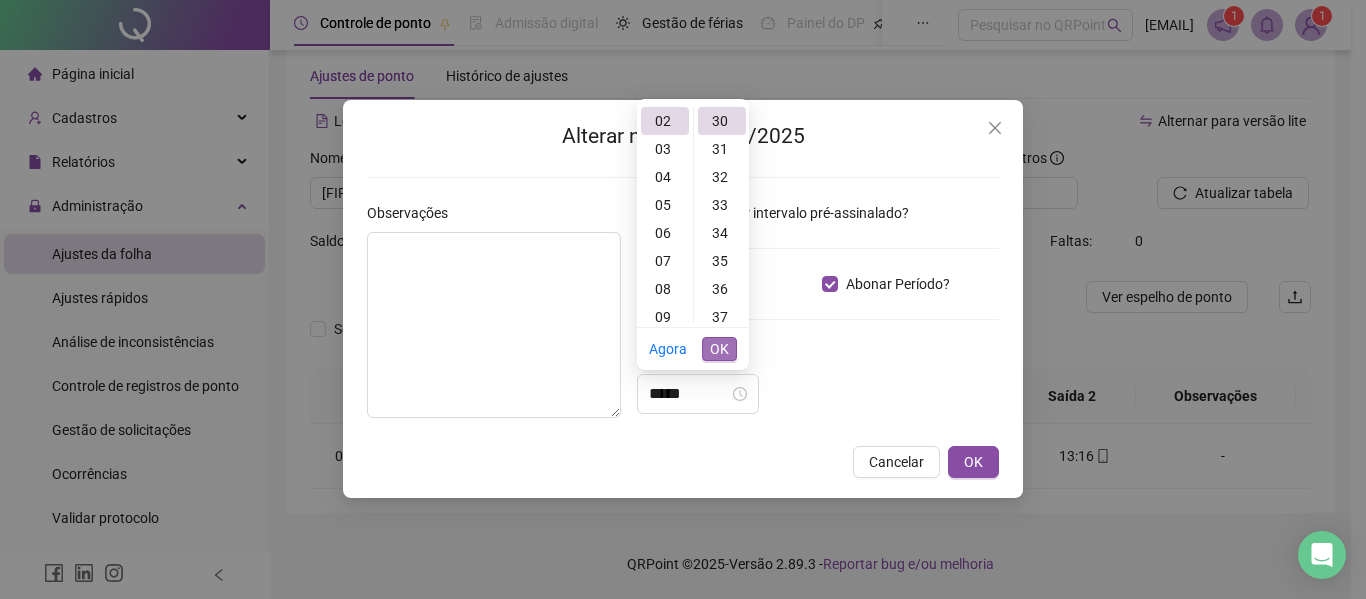 click on "OK" at bounding box center (719, 349) 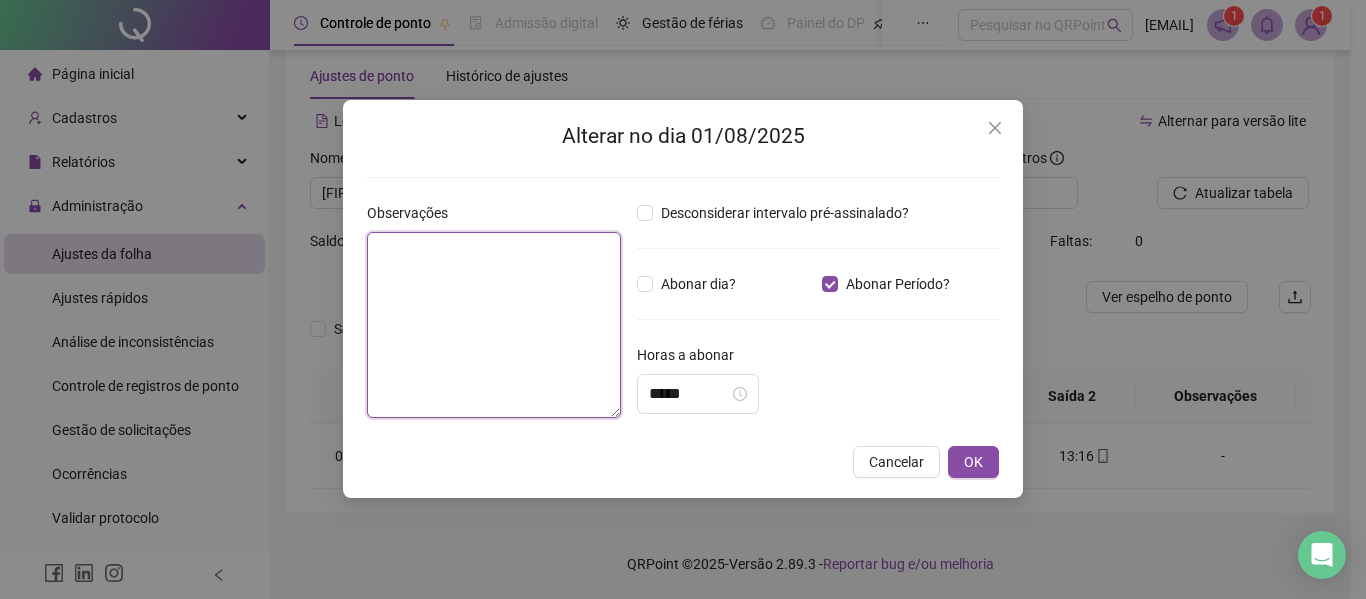 click at bounding box center (494, 325) 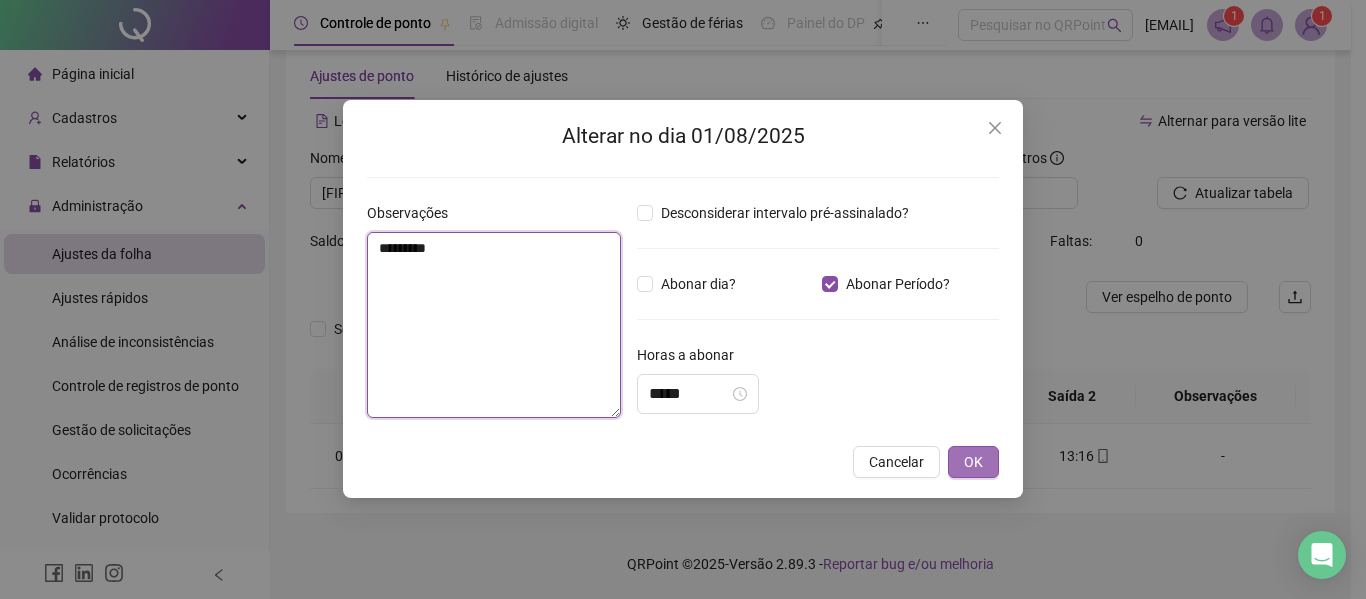 type on "********" 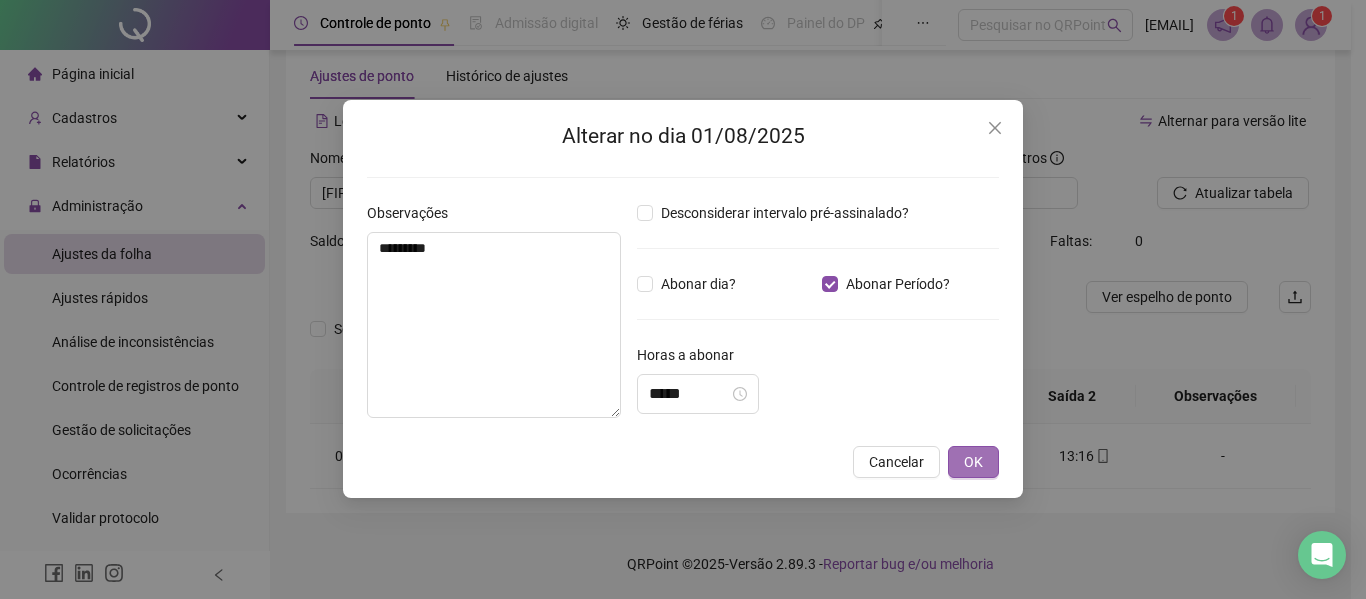 click on "OK" at bounding box center (973, 462) 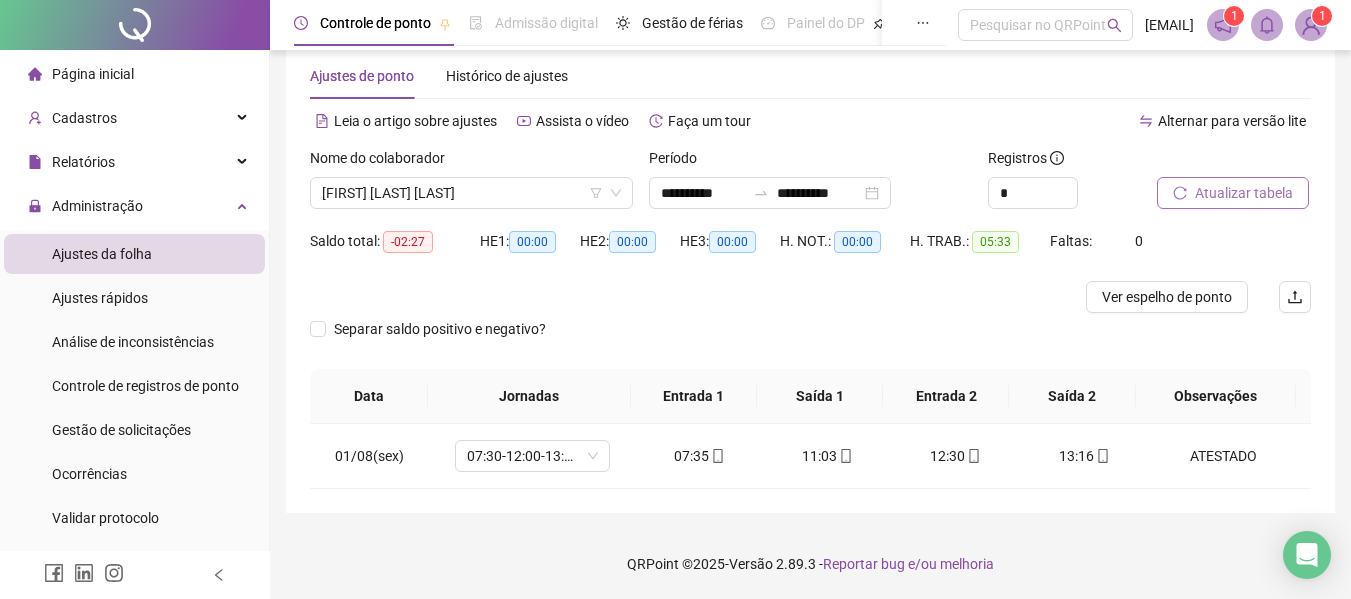 click on "Atualizar tabela" at bounding box center (1244, 193) 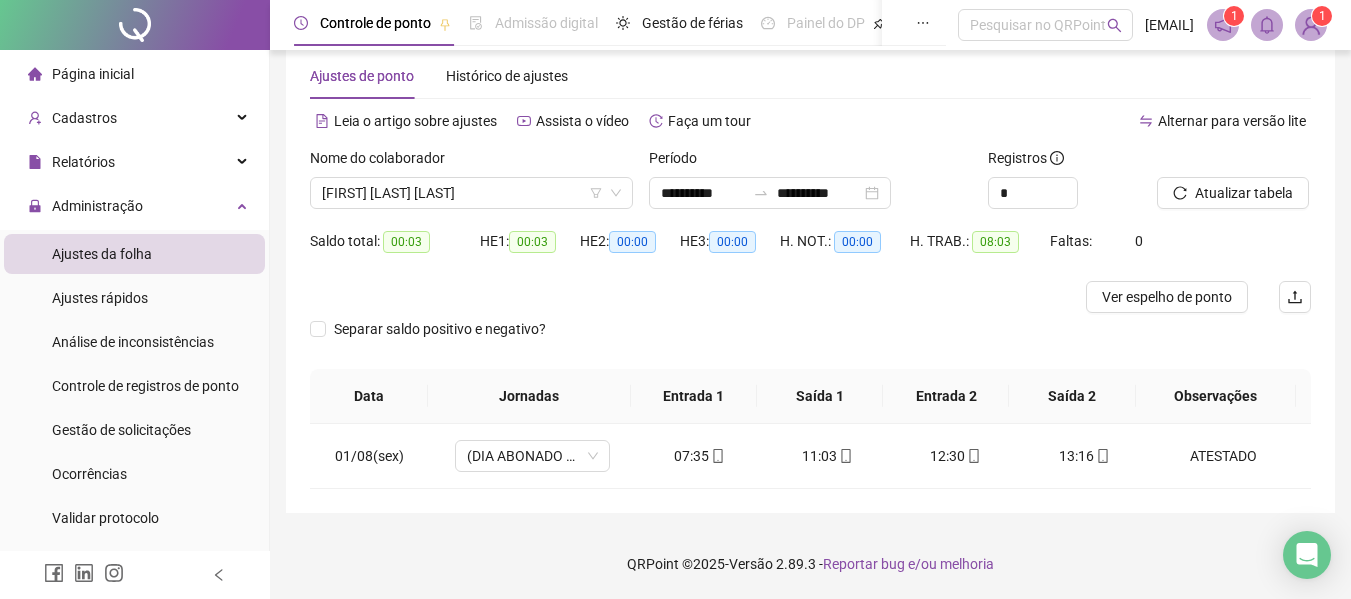 click on "Página inicial" at bounding box center [93, 74] 